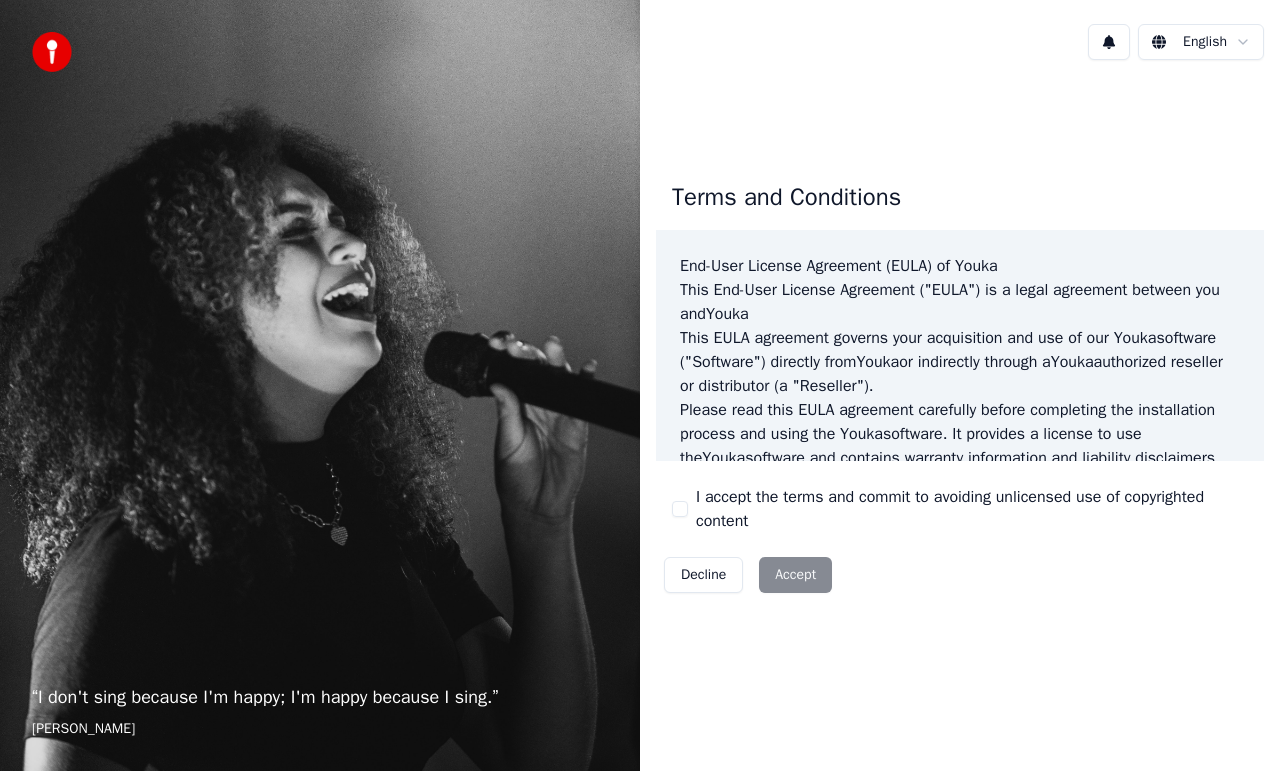 scroll, scrollTop: 0, scrollLeft: 0, axis: both 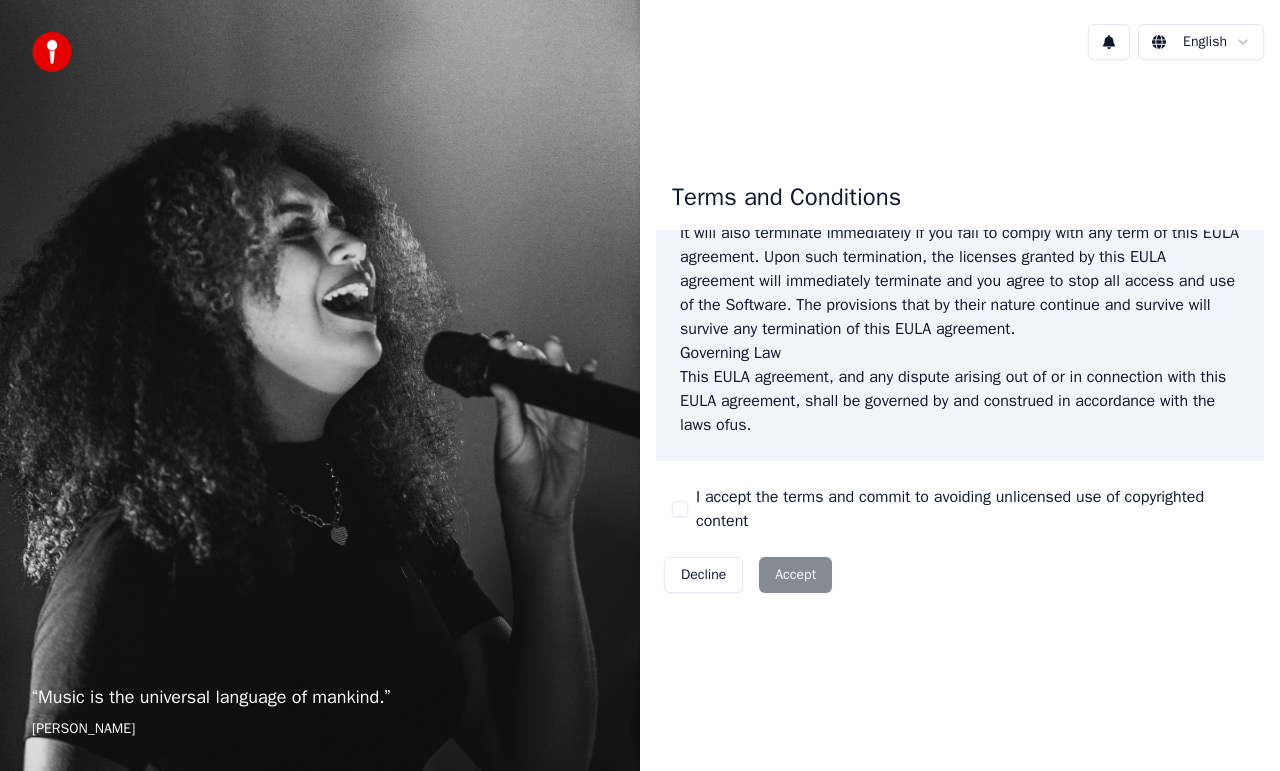 click on "I accept the terms and commit to avoiding unlicensed use of copyrighted content" at bounding box center (680, 509) 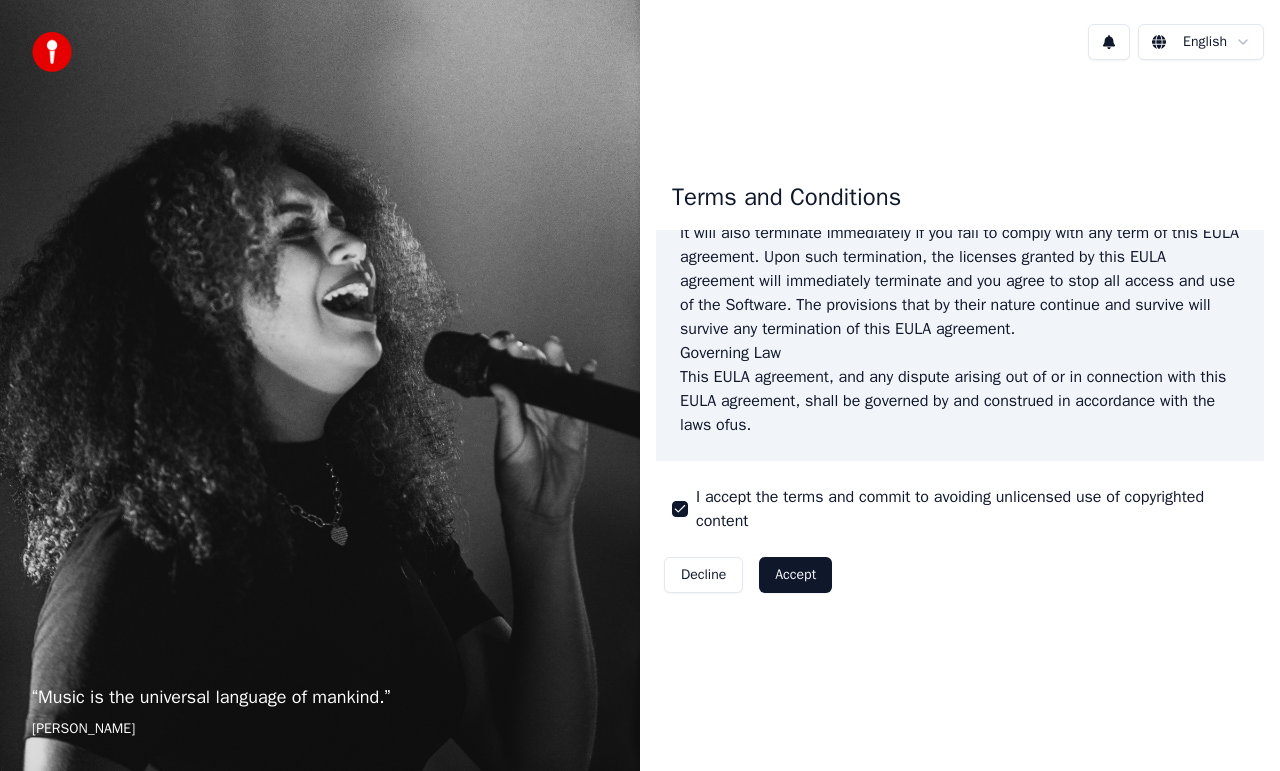 click on "Accept" at bounding box center (795, 575) 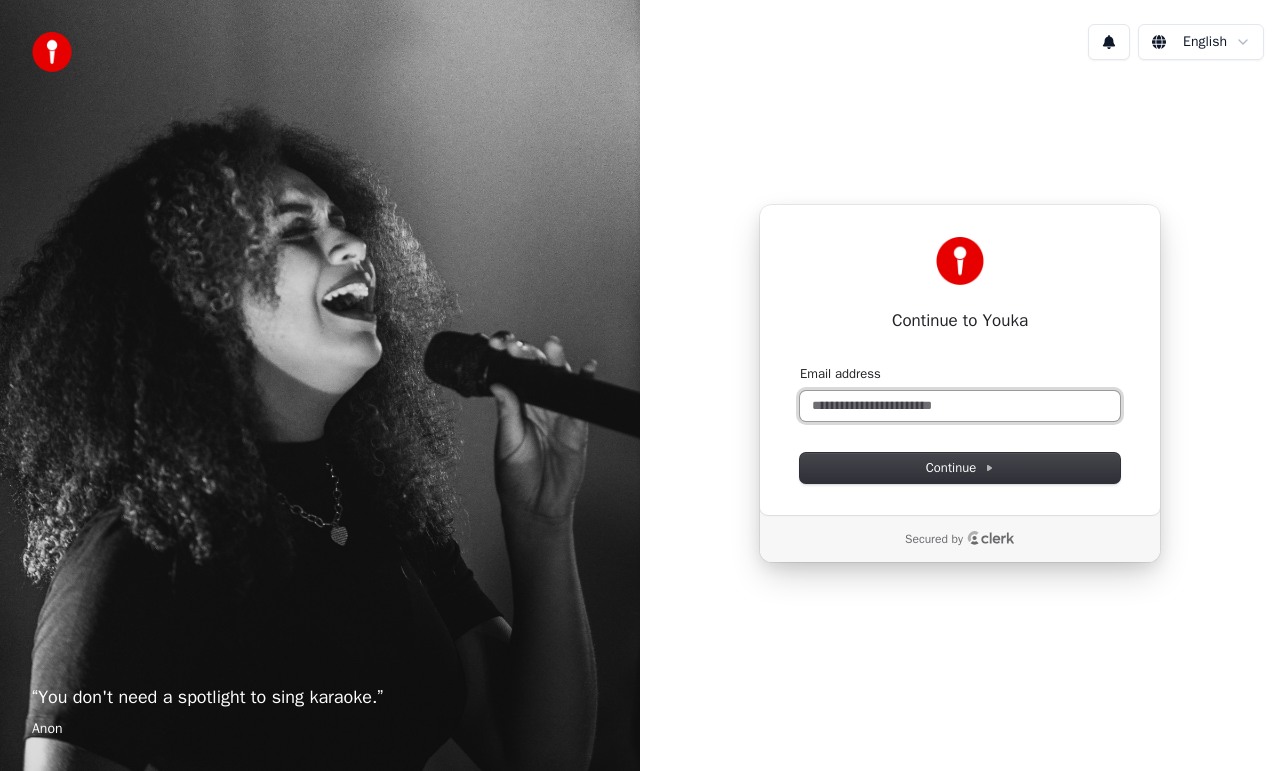 click on "Email address" at bounding box center (960, 406) 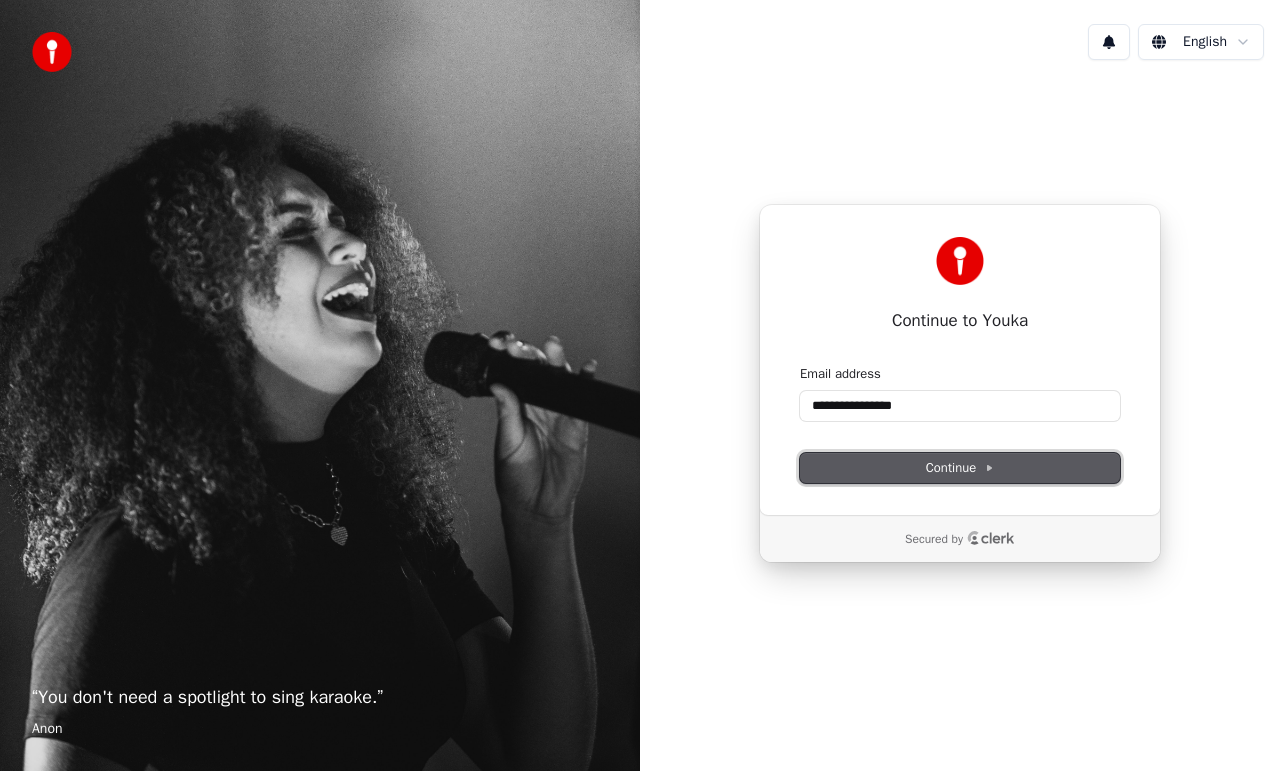 click on "Continue" at bounding box center [960, 468] 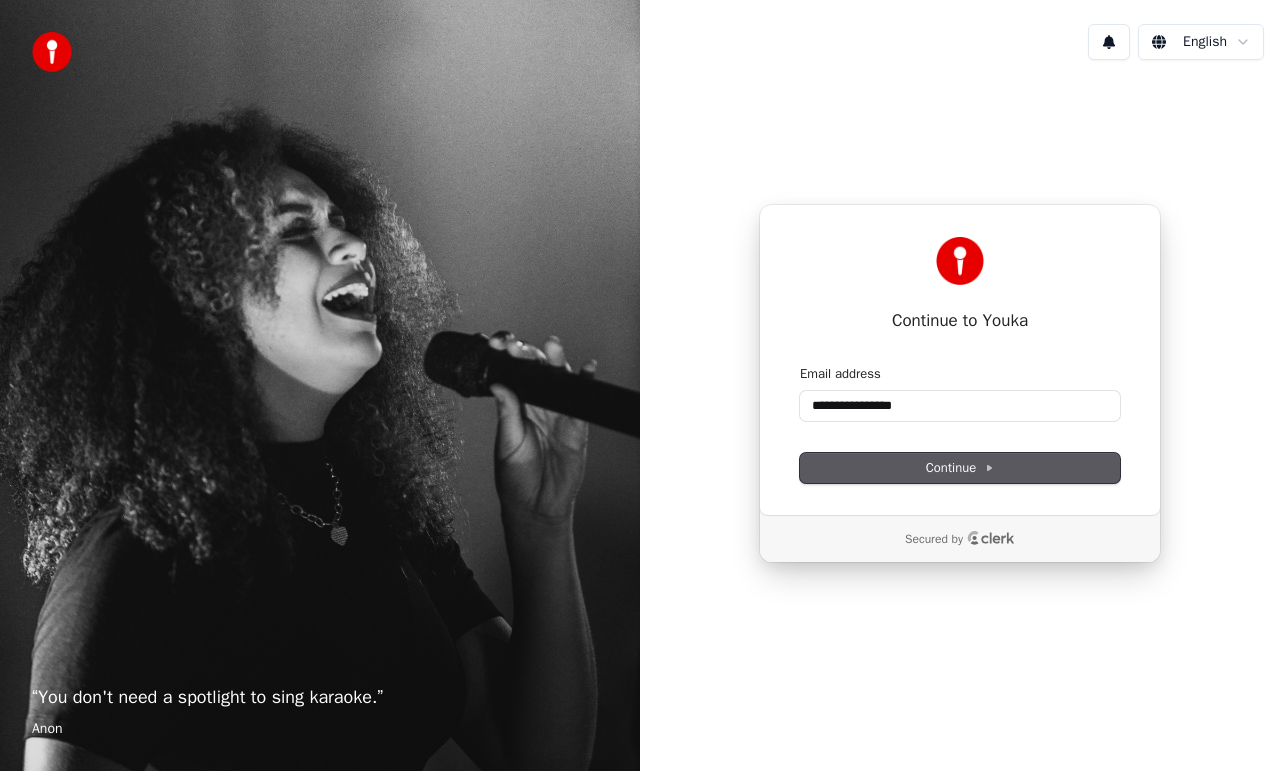 type on "**********" 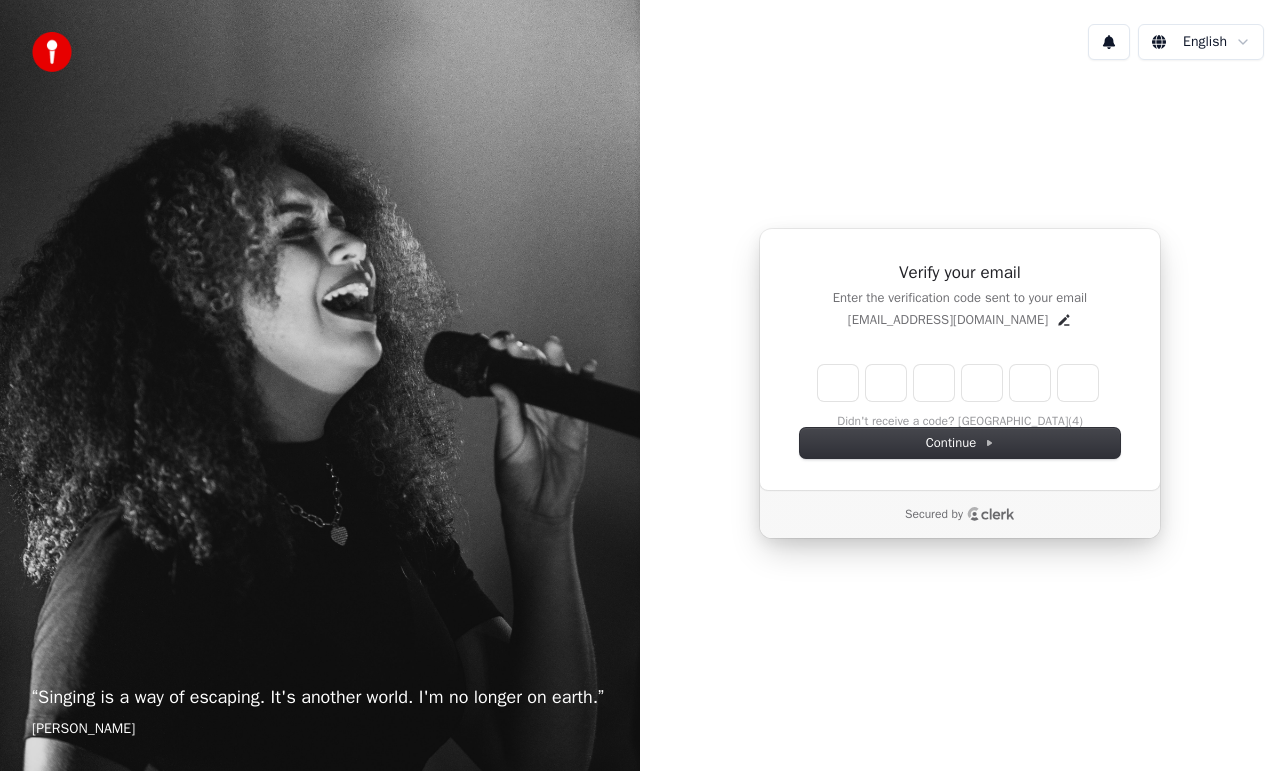 type on "*" 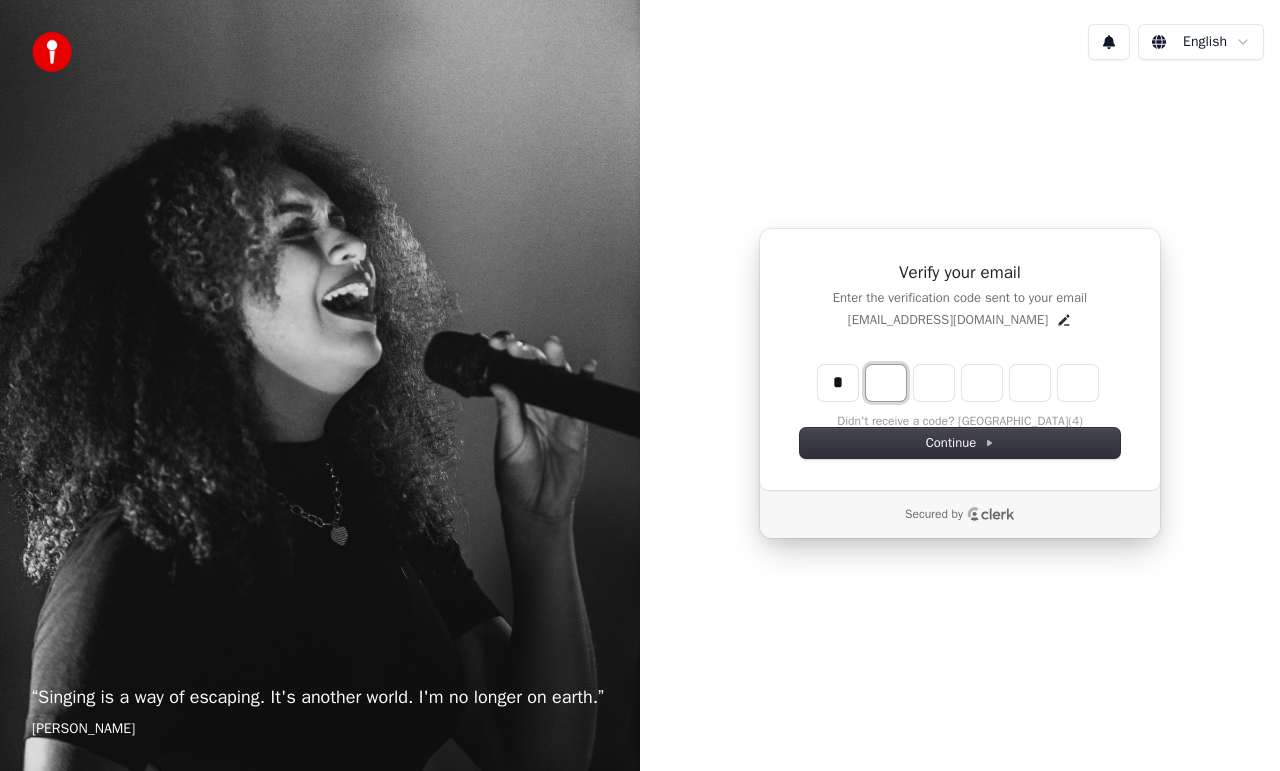 type on "*" 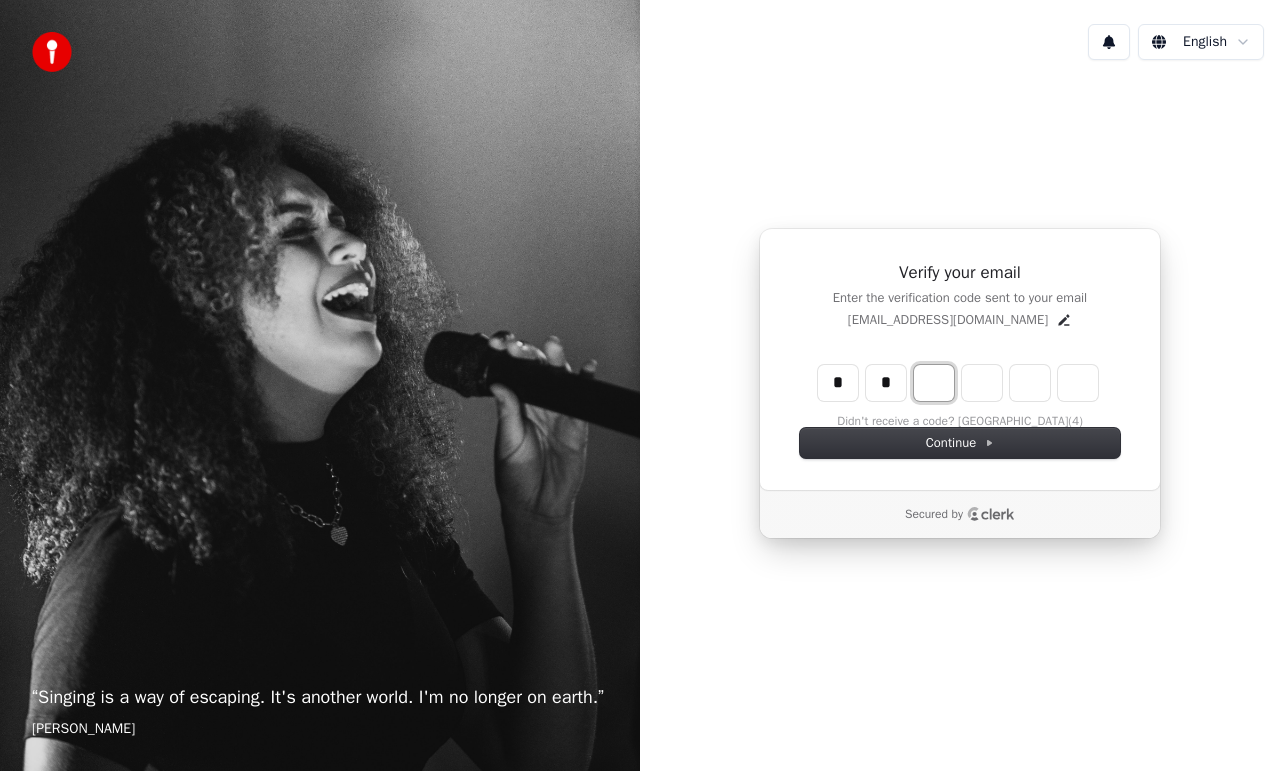 type on "**" 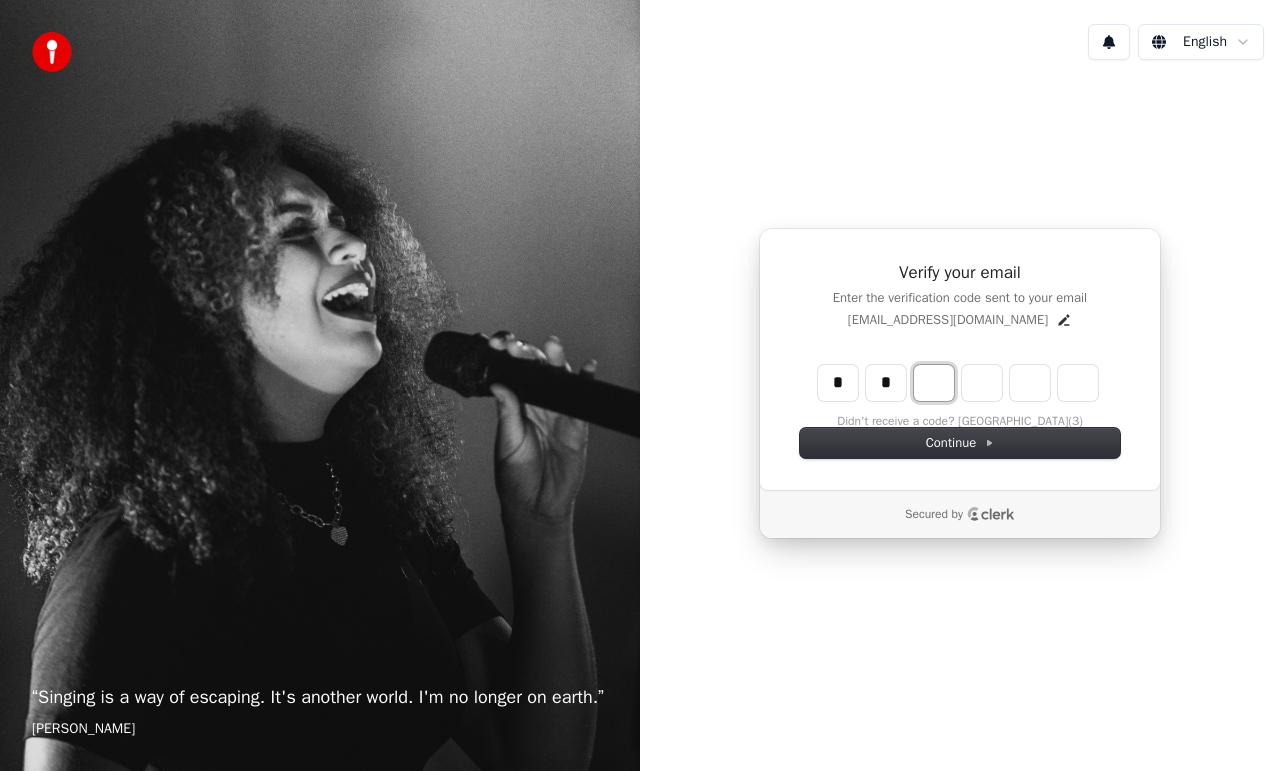 type on "*" 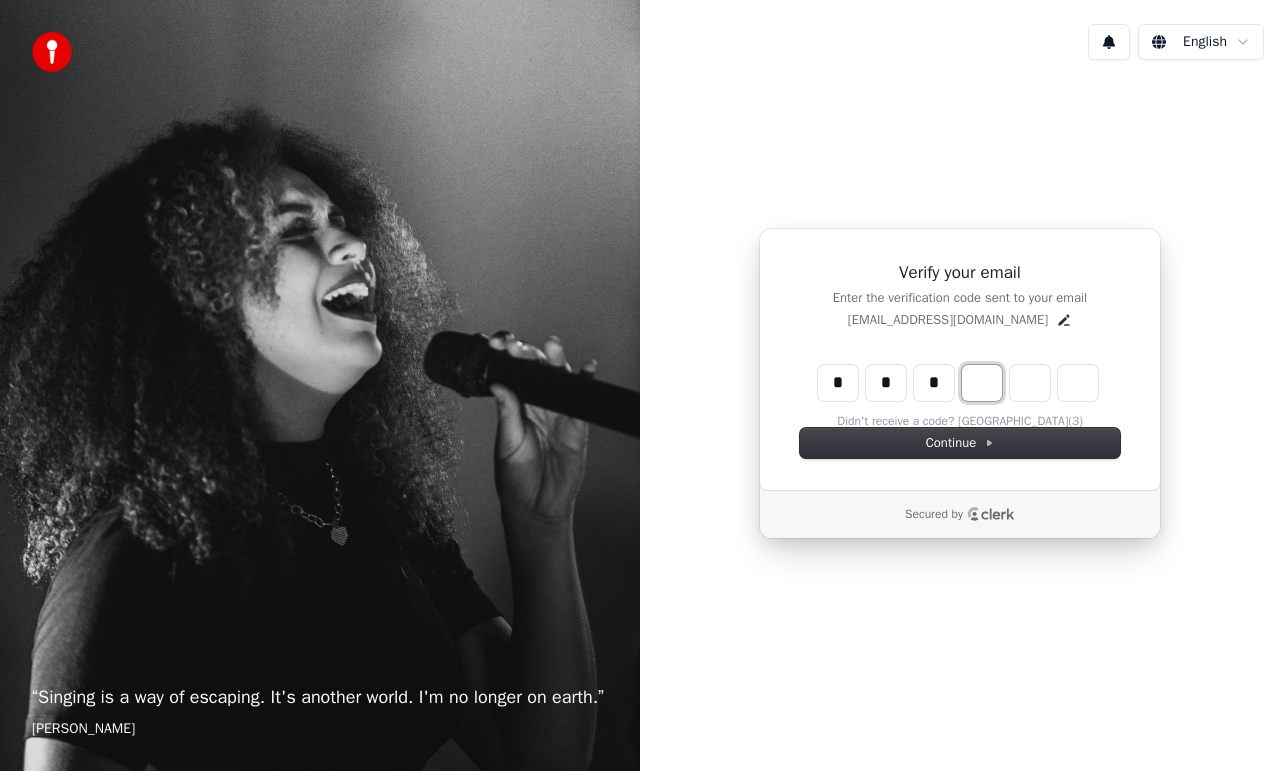 type on "***" 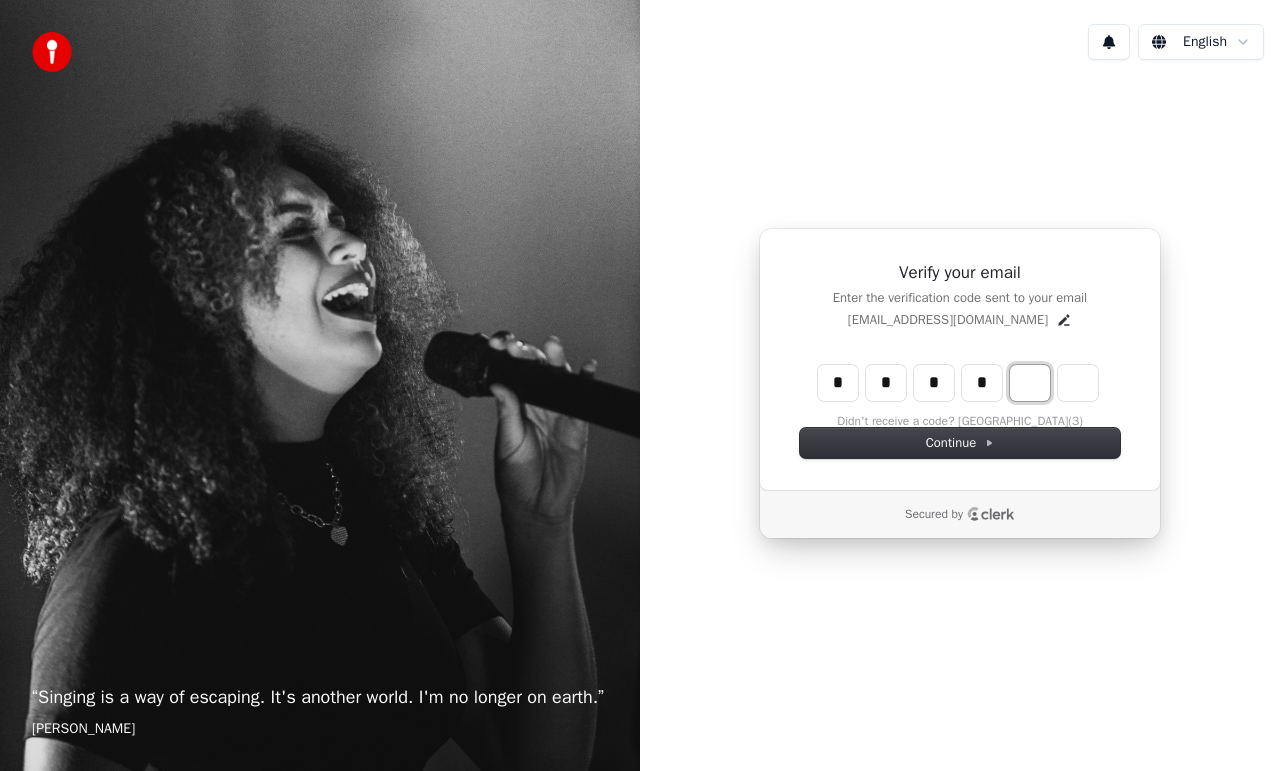 type on "****" 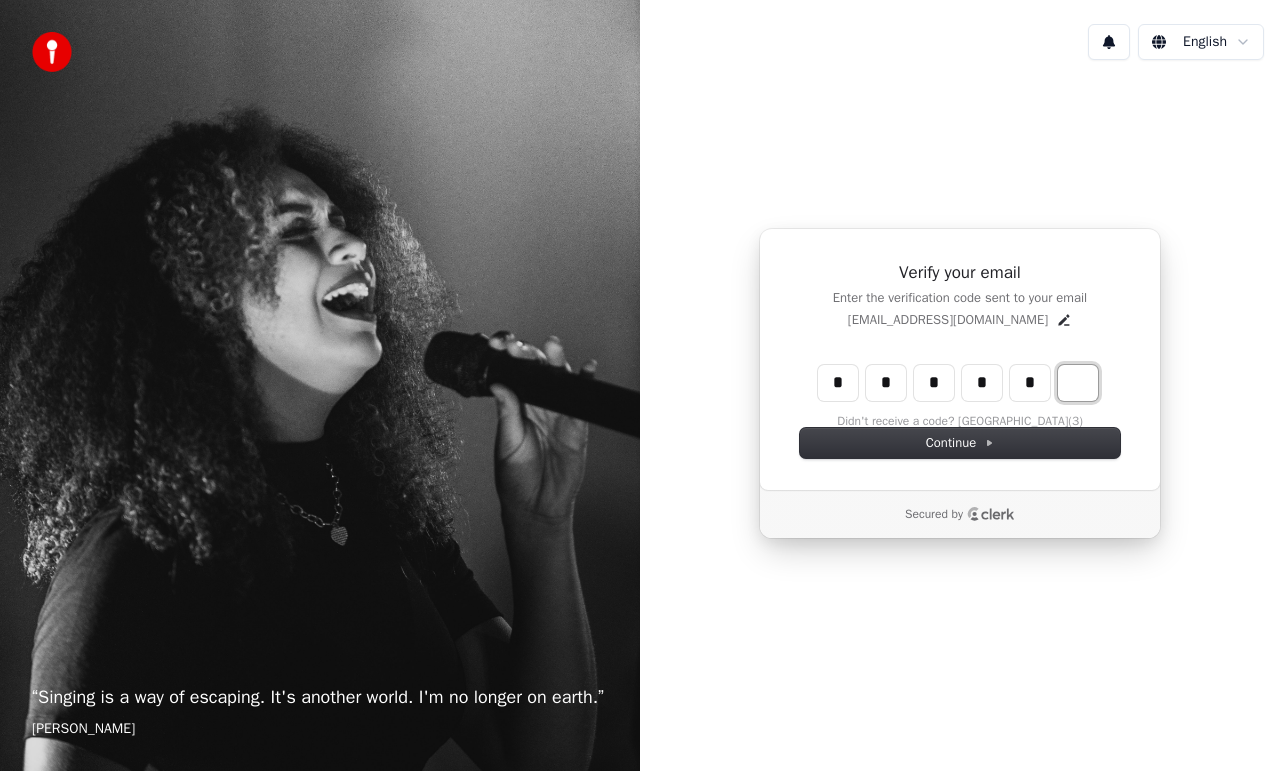type on "*****" 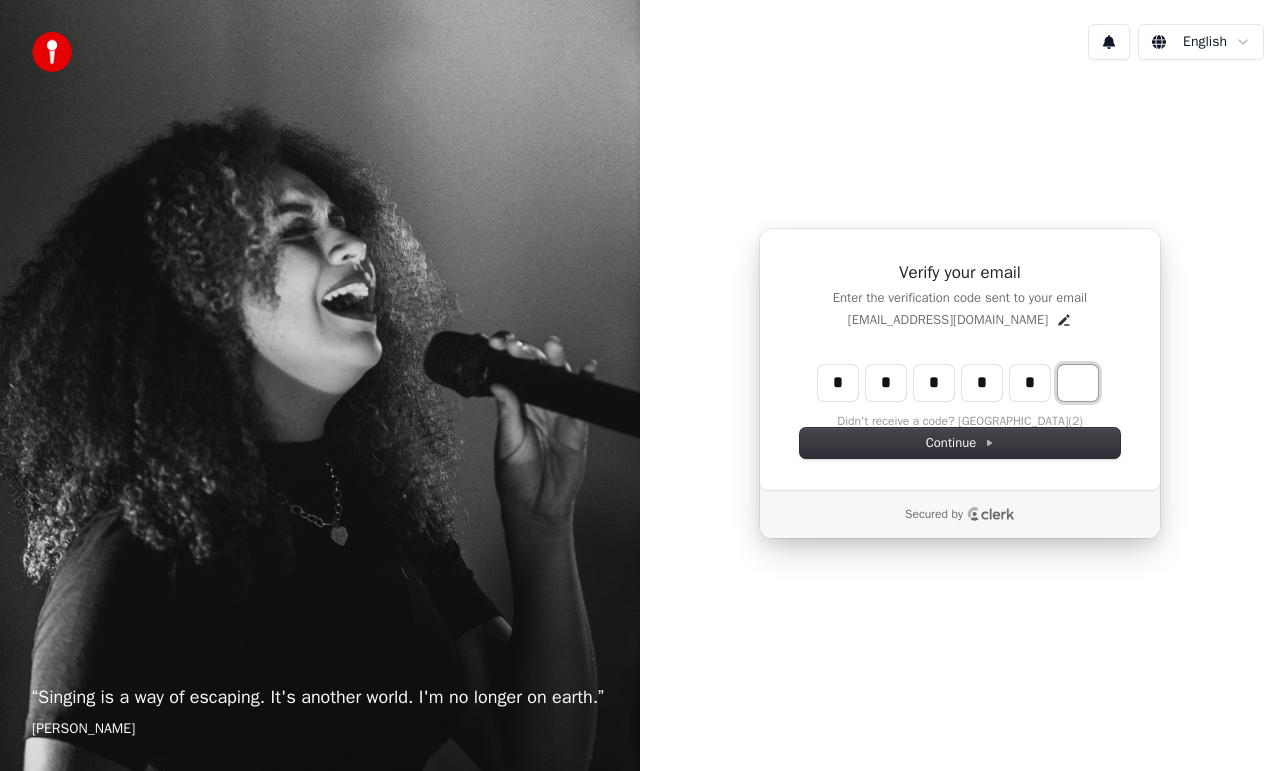 type on "*" 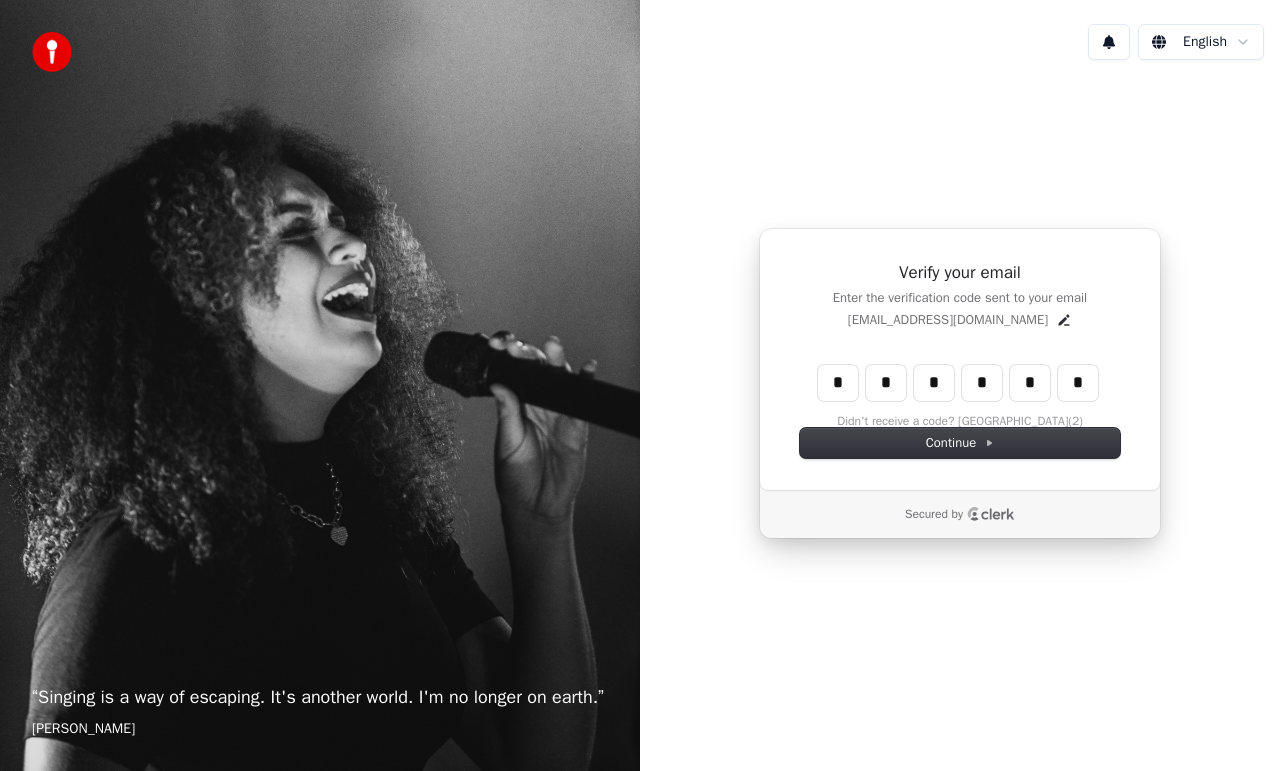 type on "******" 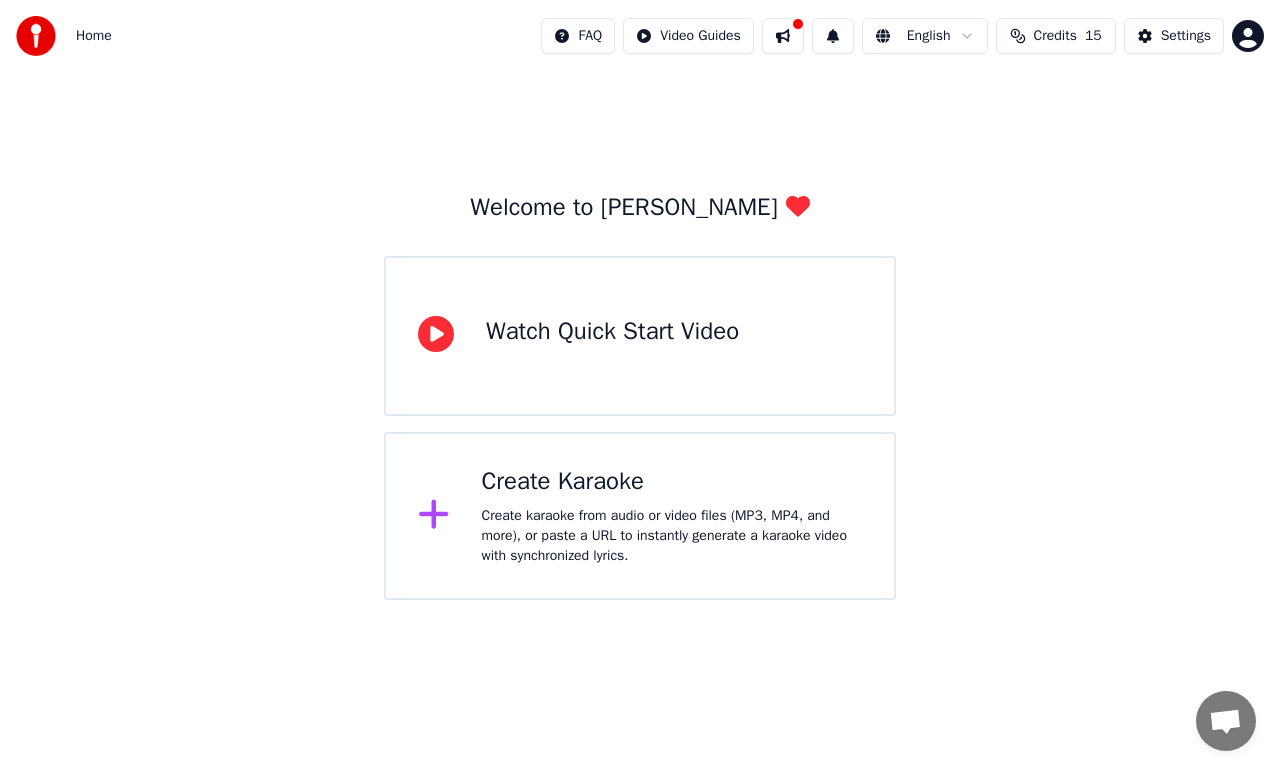 click 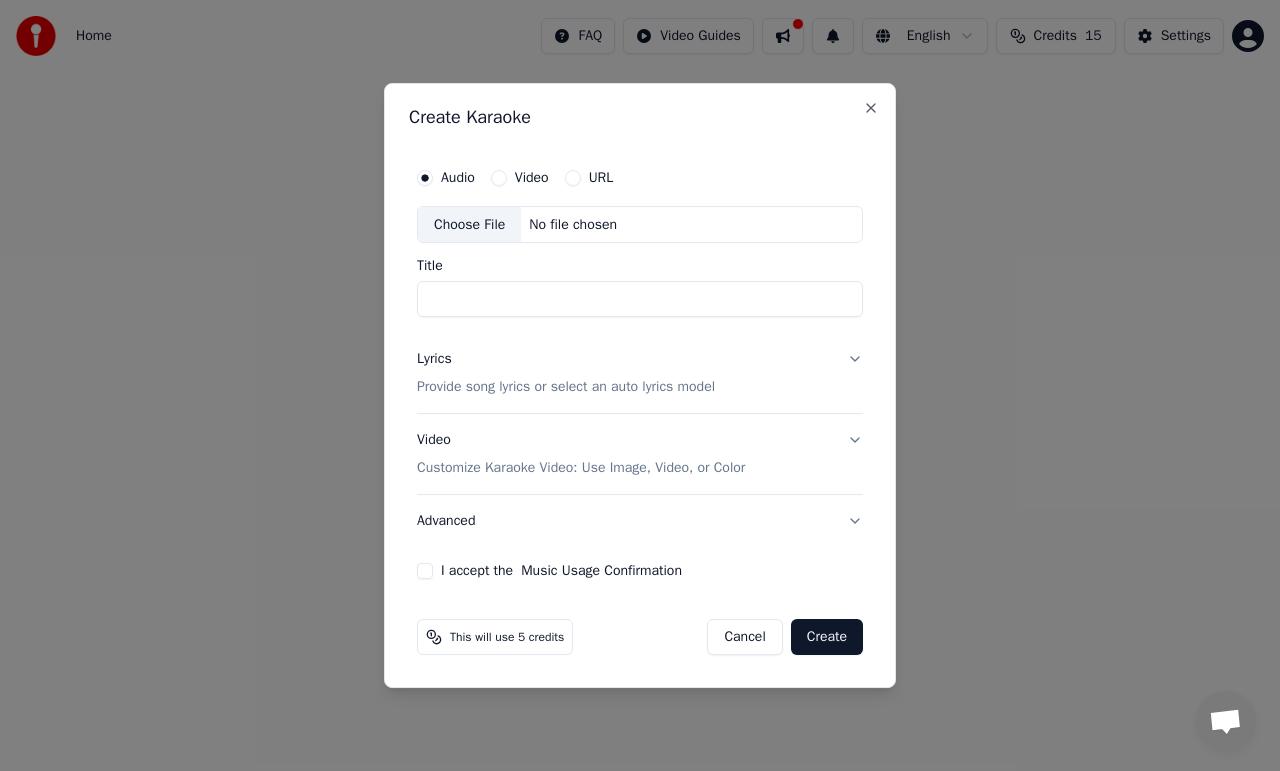 click on "URL" at bounding box center [573, 178] 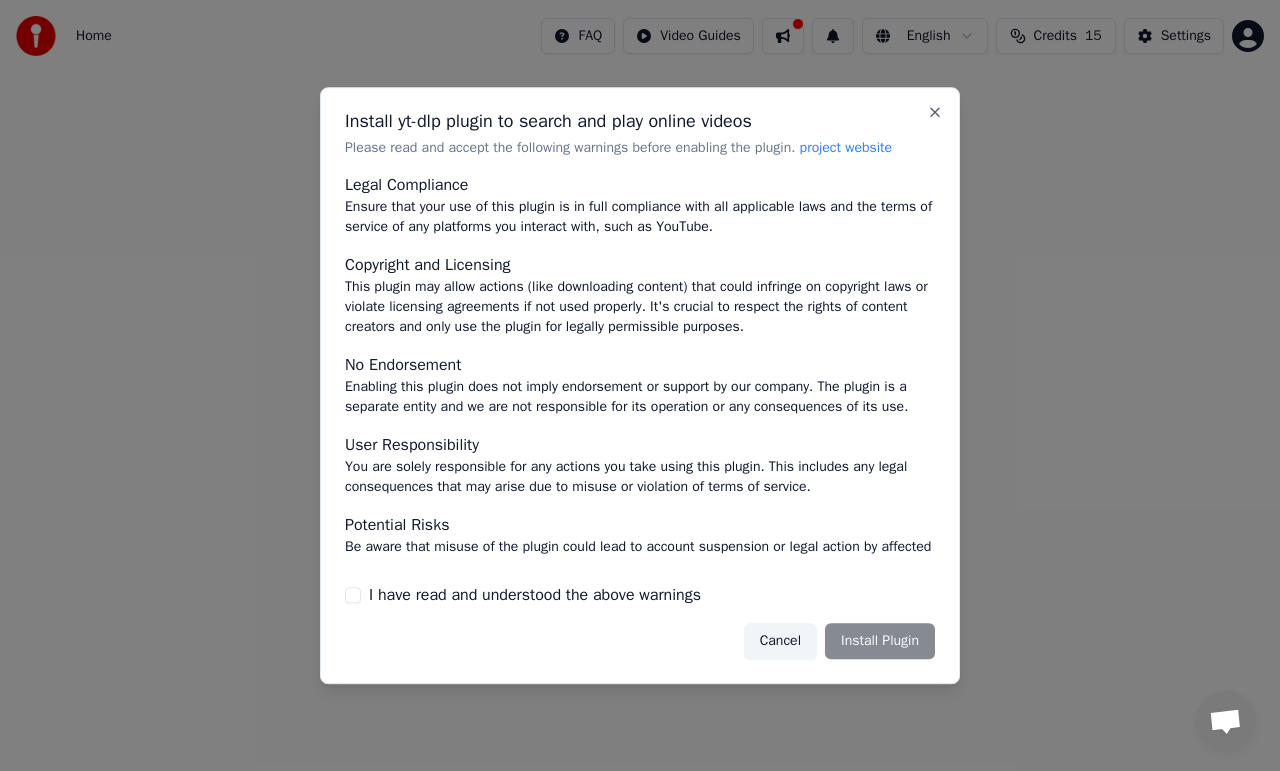 scroll, scrollTop: 5, scrollLeft: 0, axis: vertical 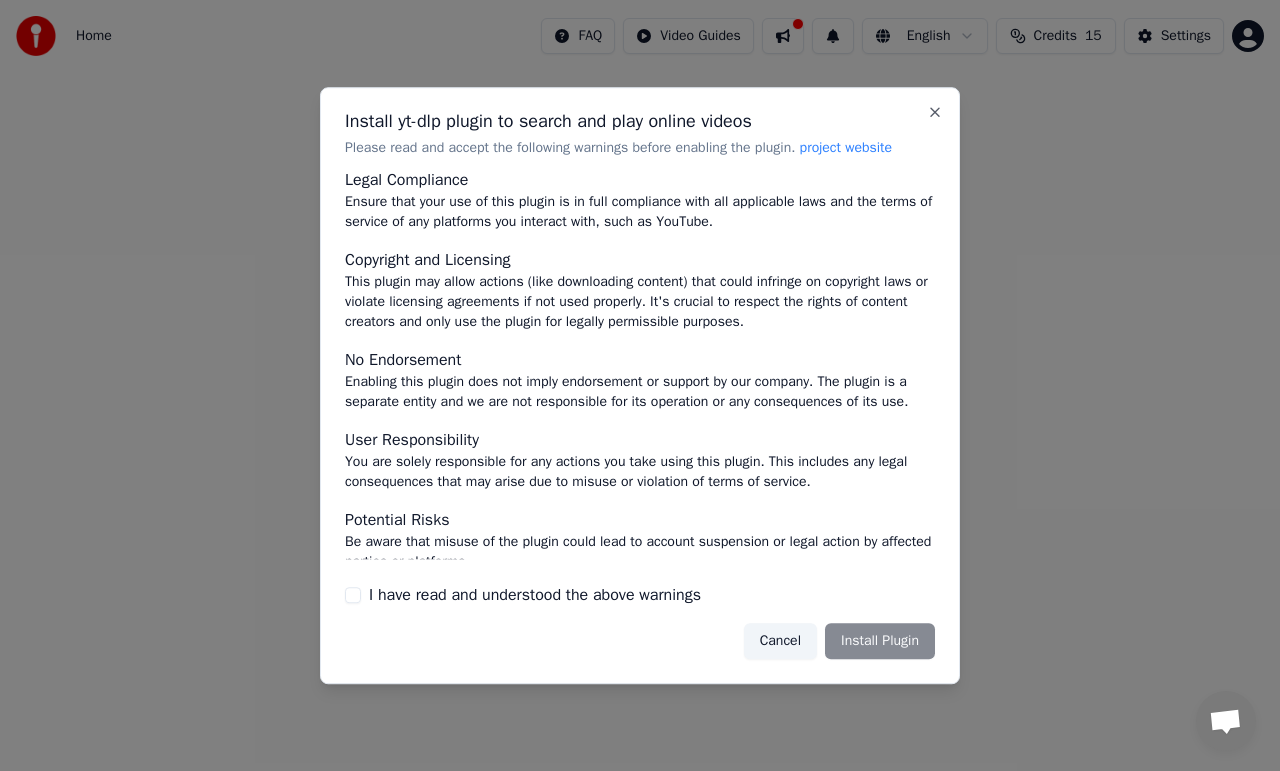 click on "I have read and understood the above warnings" at bounding box center (353, 595) 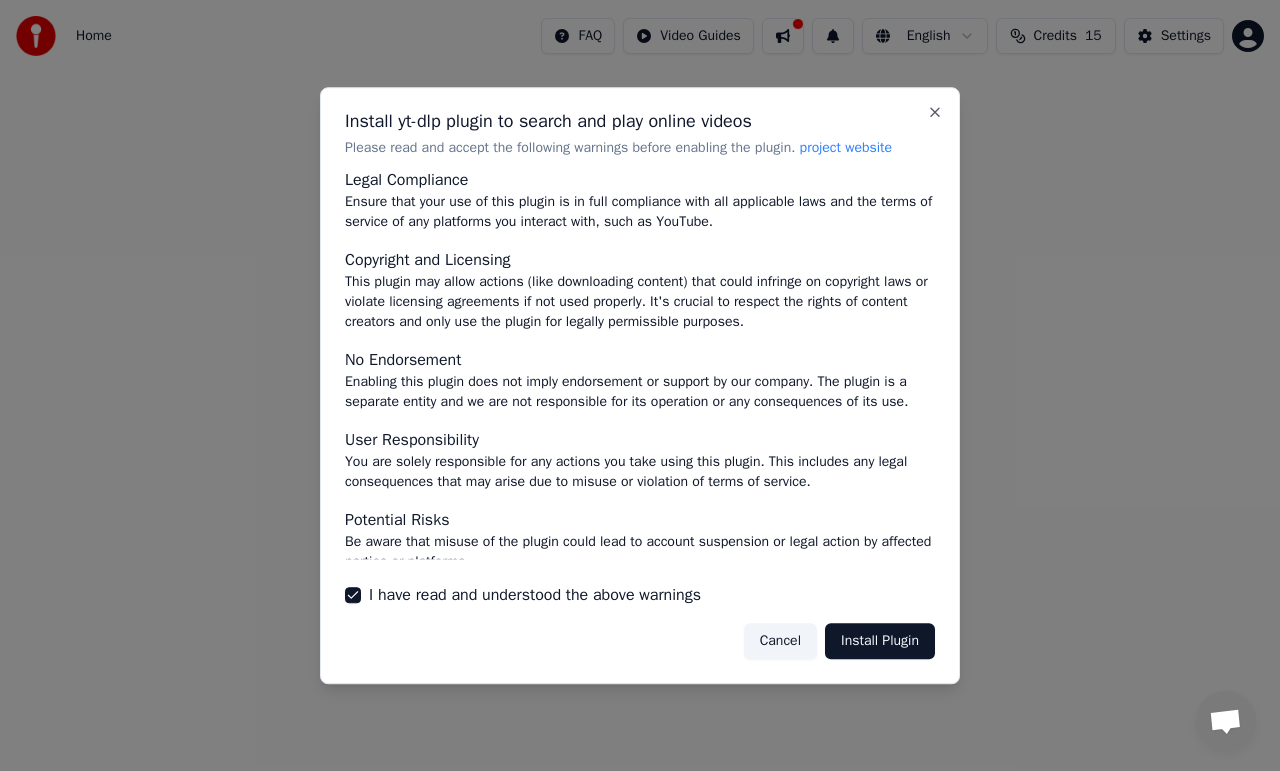 click on "Install Plugin" at bounding box center (880, 641) 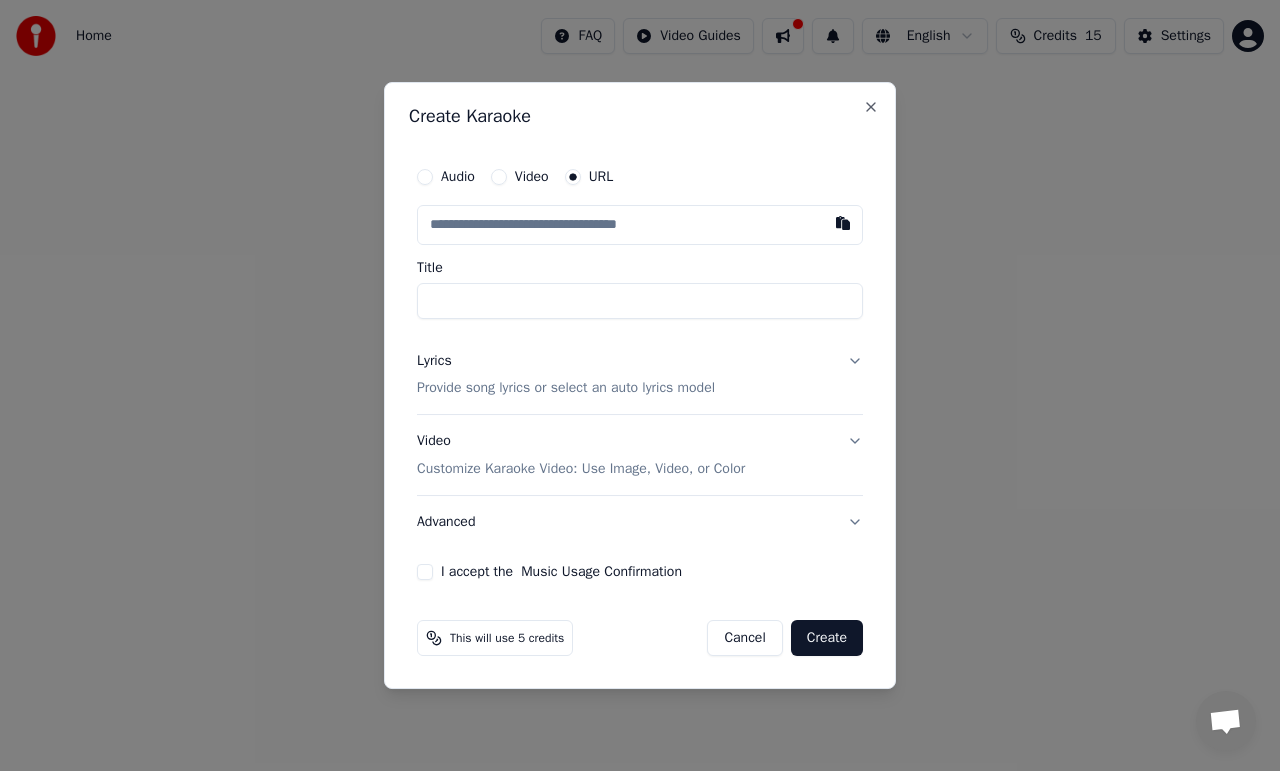 click at bounding box center [640, 225] 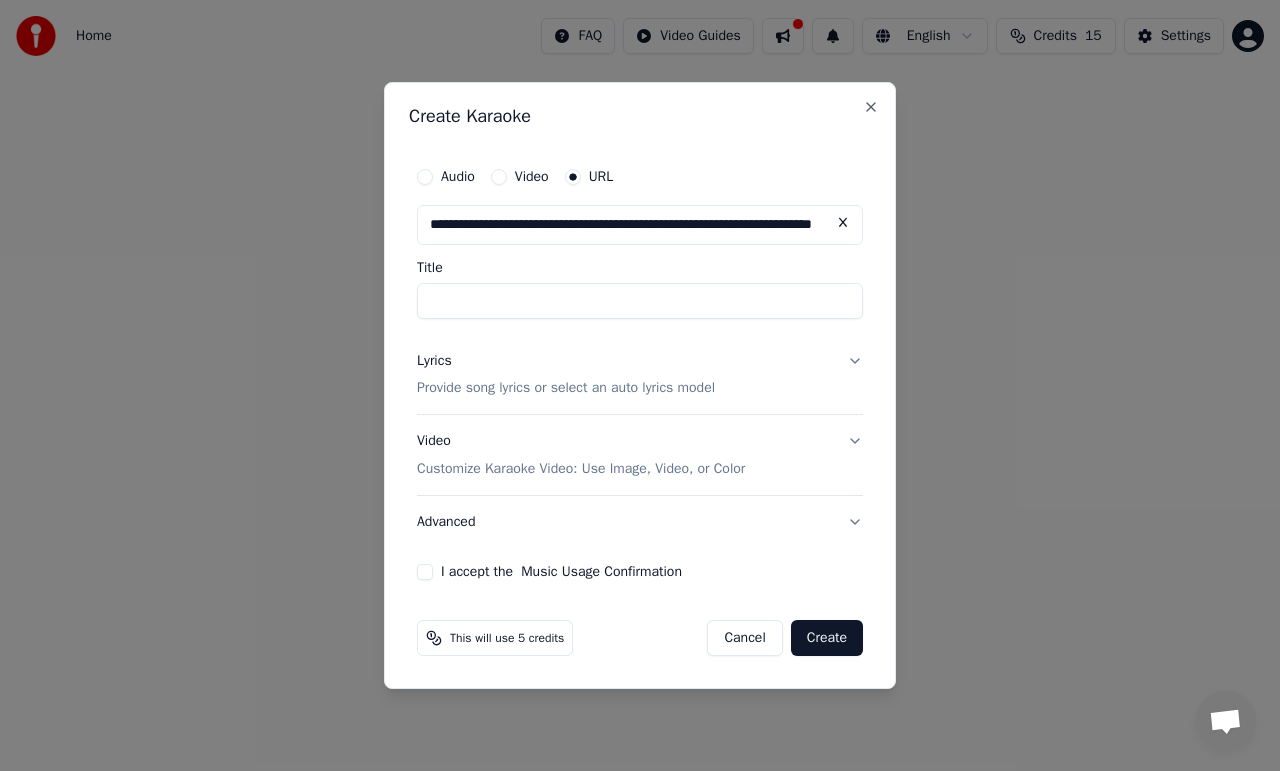 scroll, scrollTop: 0, scrollLeft: 142, axis: horizontal 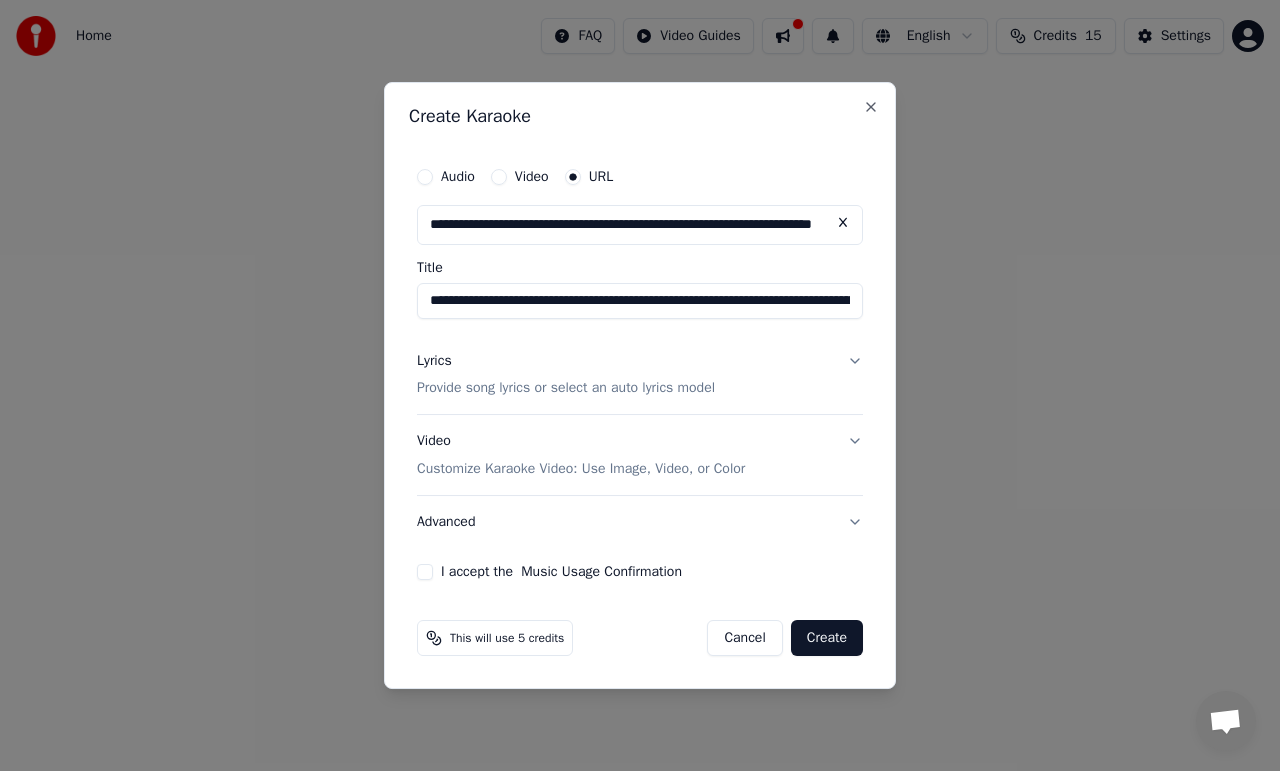 type on "**********" 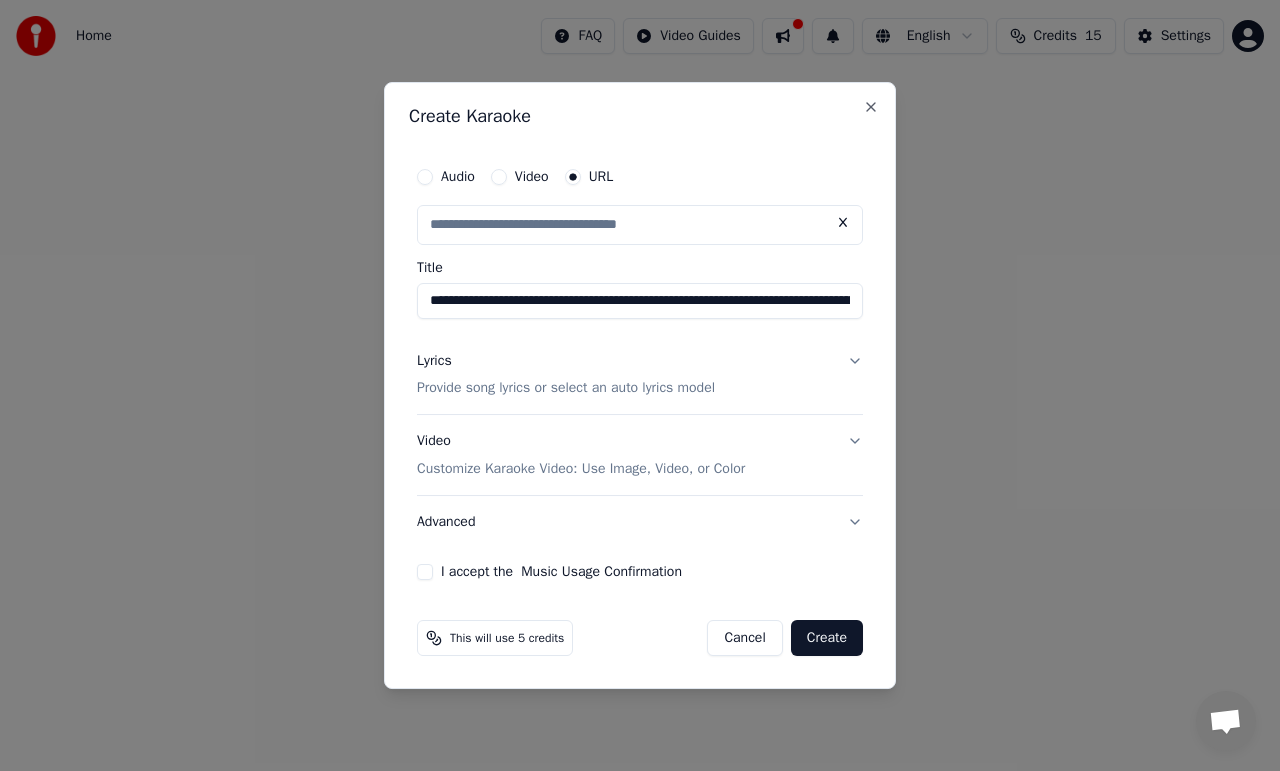 click on "I accept the   Music Usage Confirmation" at bounding box center (425, 572) 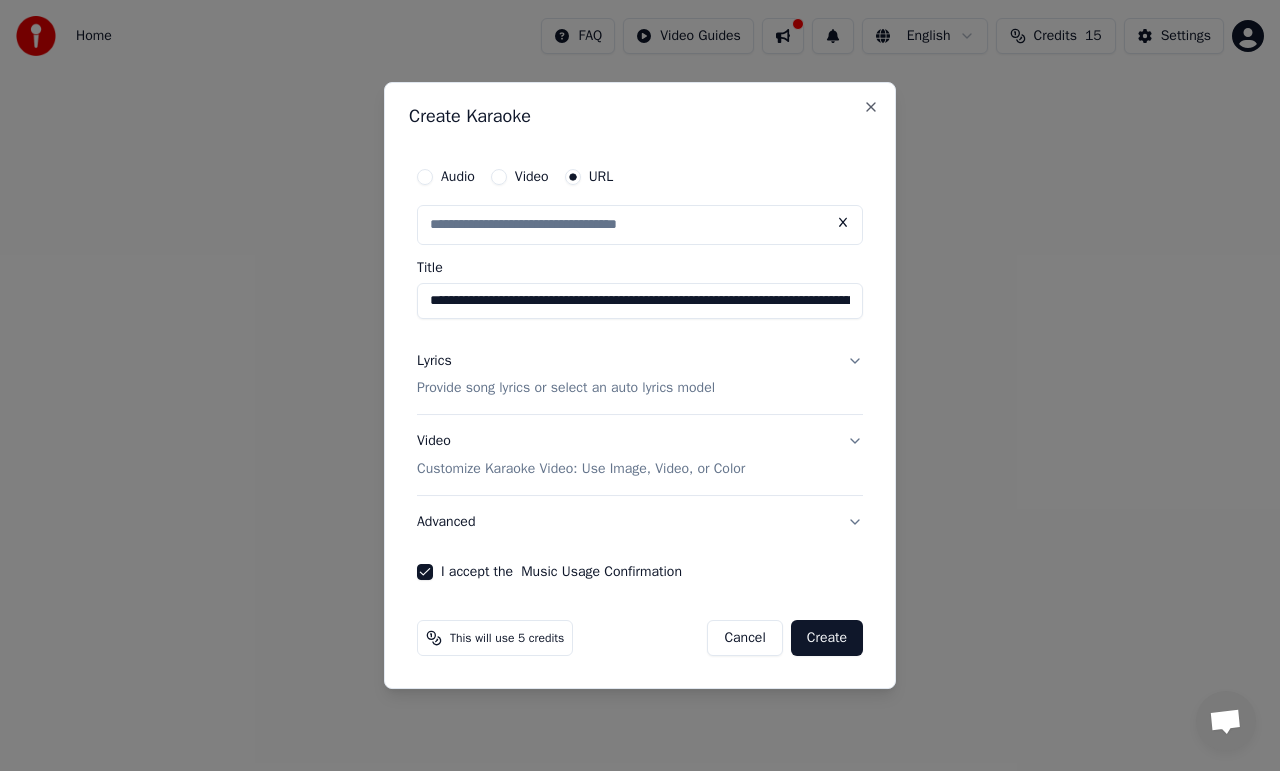 click on "Create" at bounding box center (827, 638) 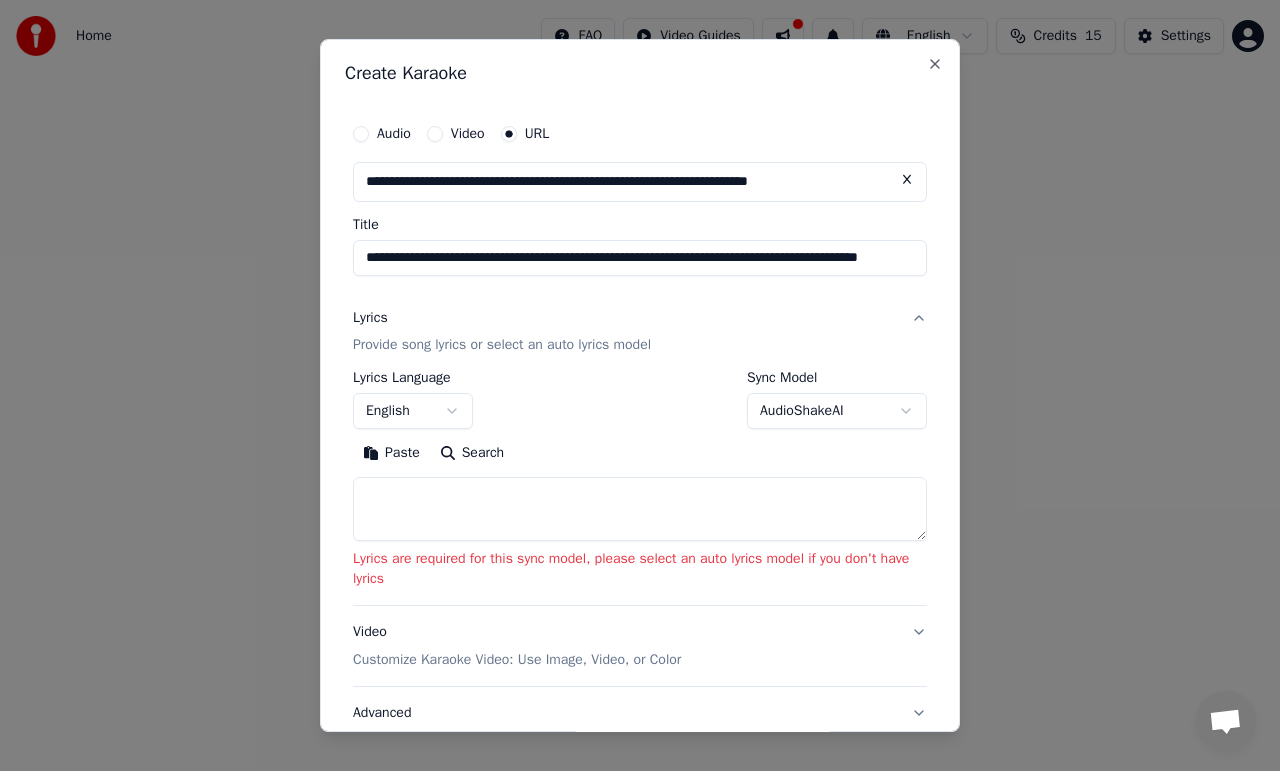 click at bounding box center [640, 510] 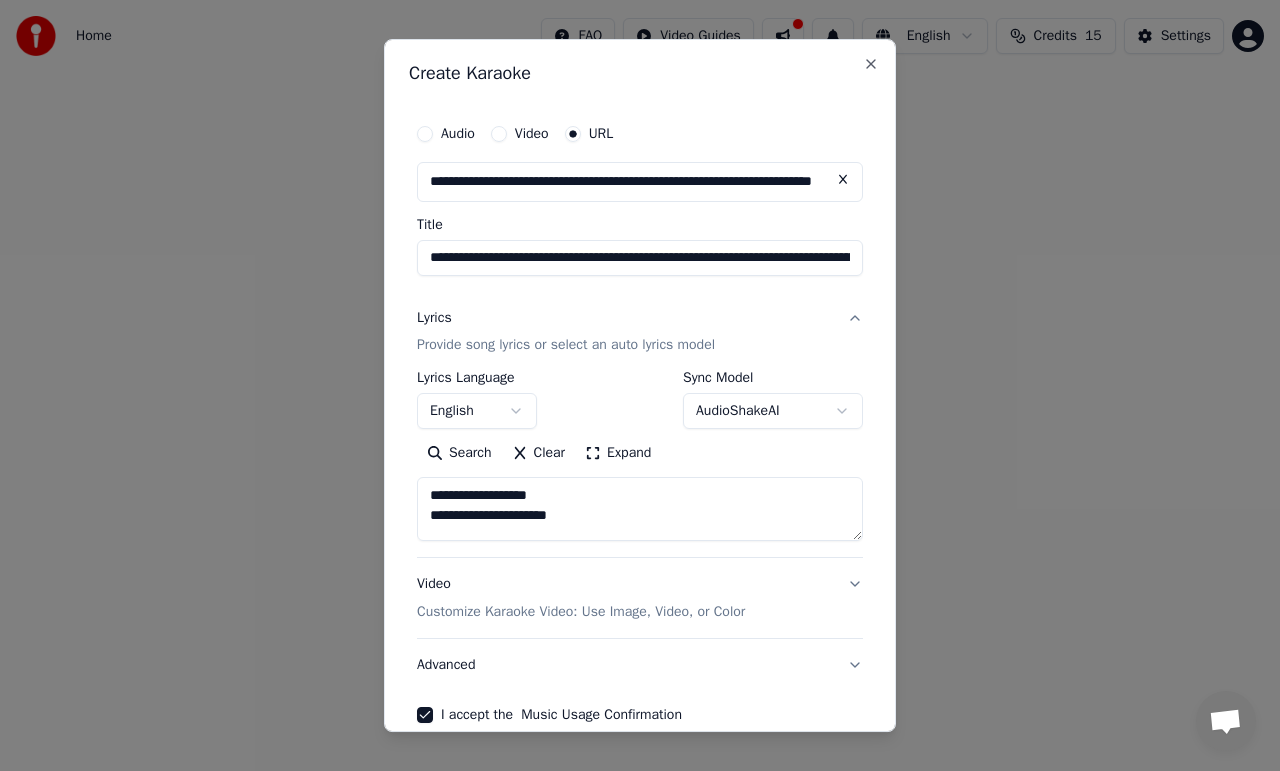 scroll, scrollTop: 1983, scrollLeft: 0, axis: vertical 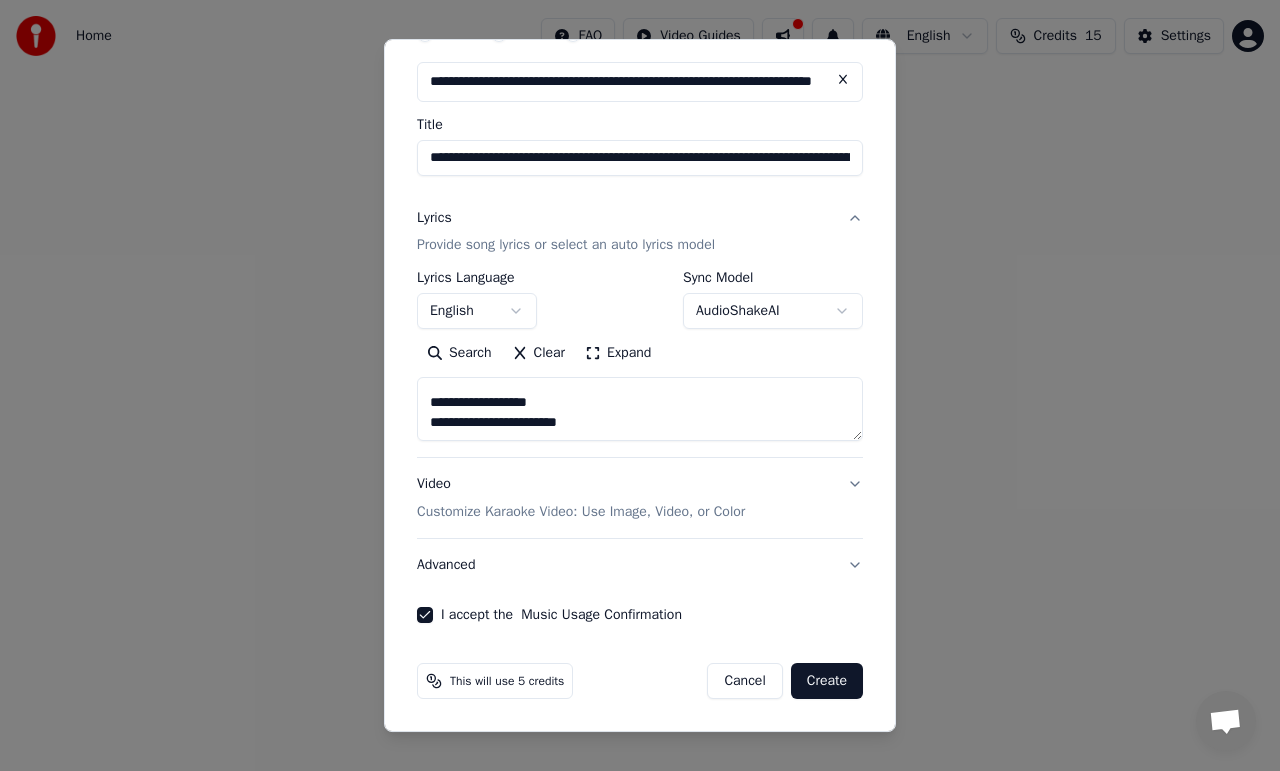type on "**********" 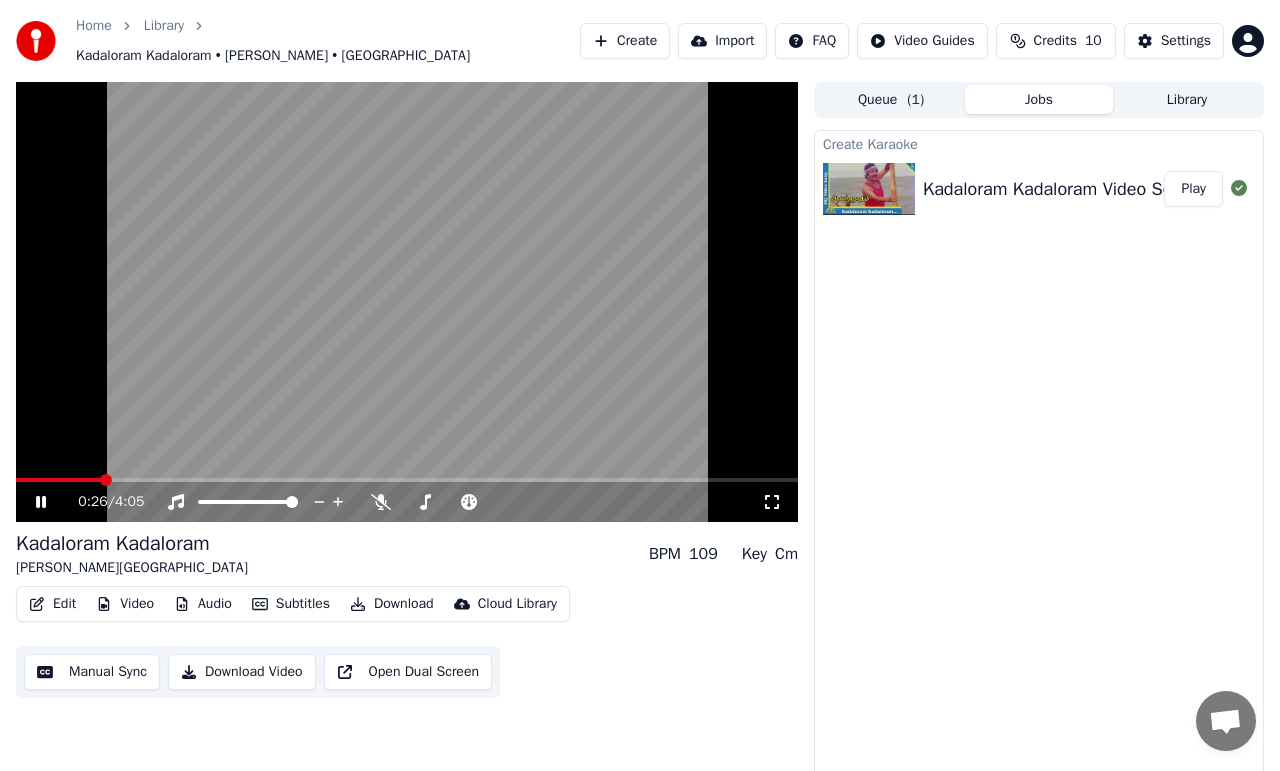 scroll, scrollTop: 4, scrollLeft: 0, axis: vertical 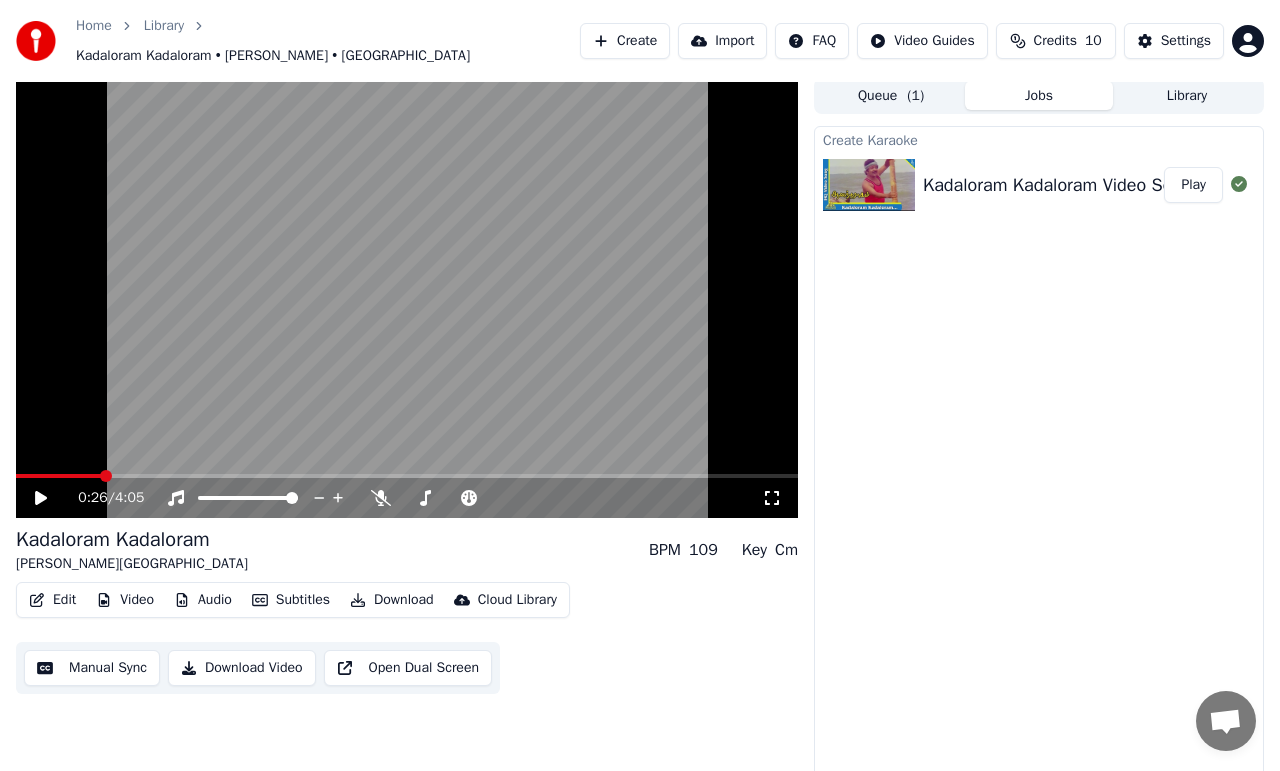 click at bounding box center [407, 298] 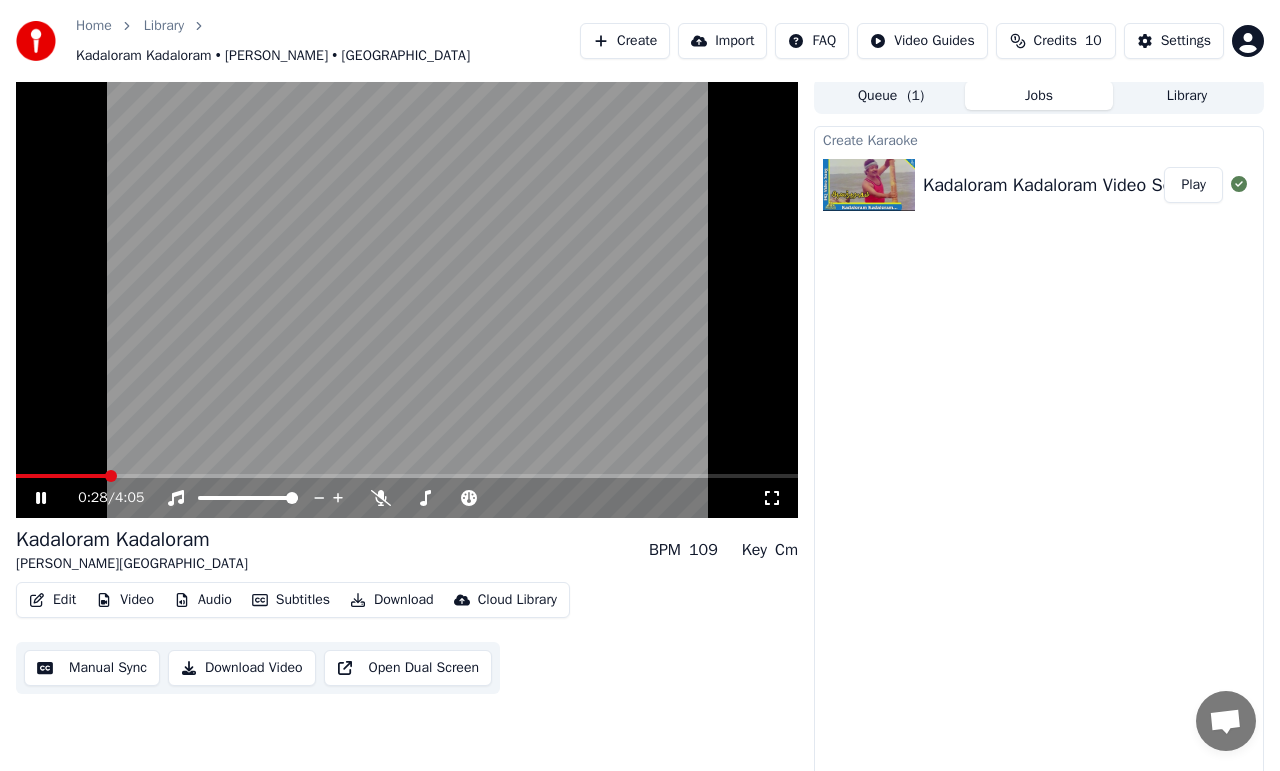 click 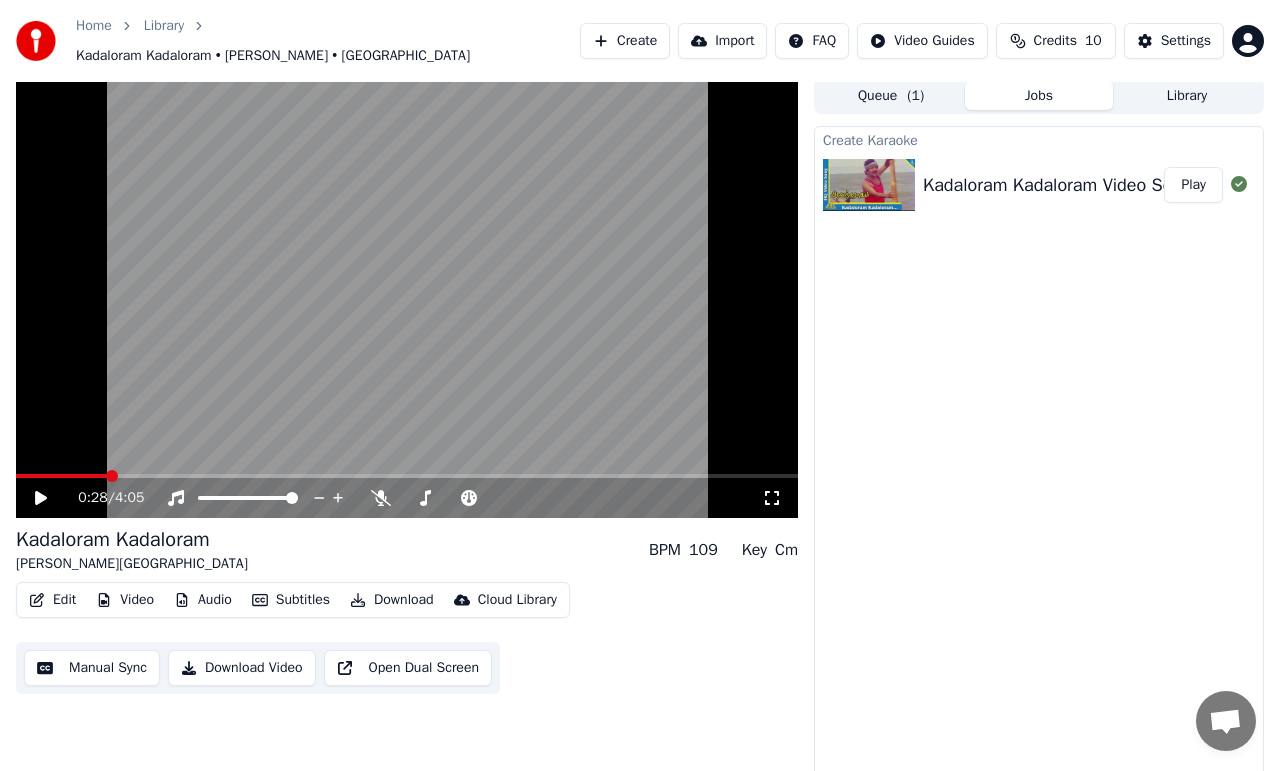 scroll, scrollTop: 0, scrollLeft: 0, axis: both 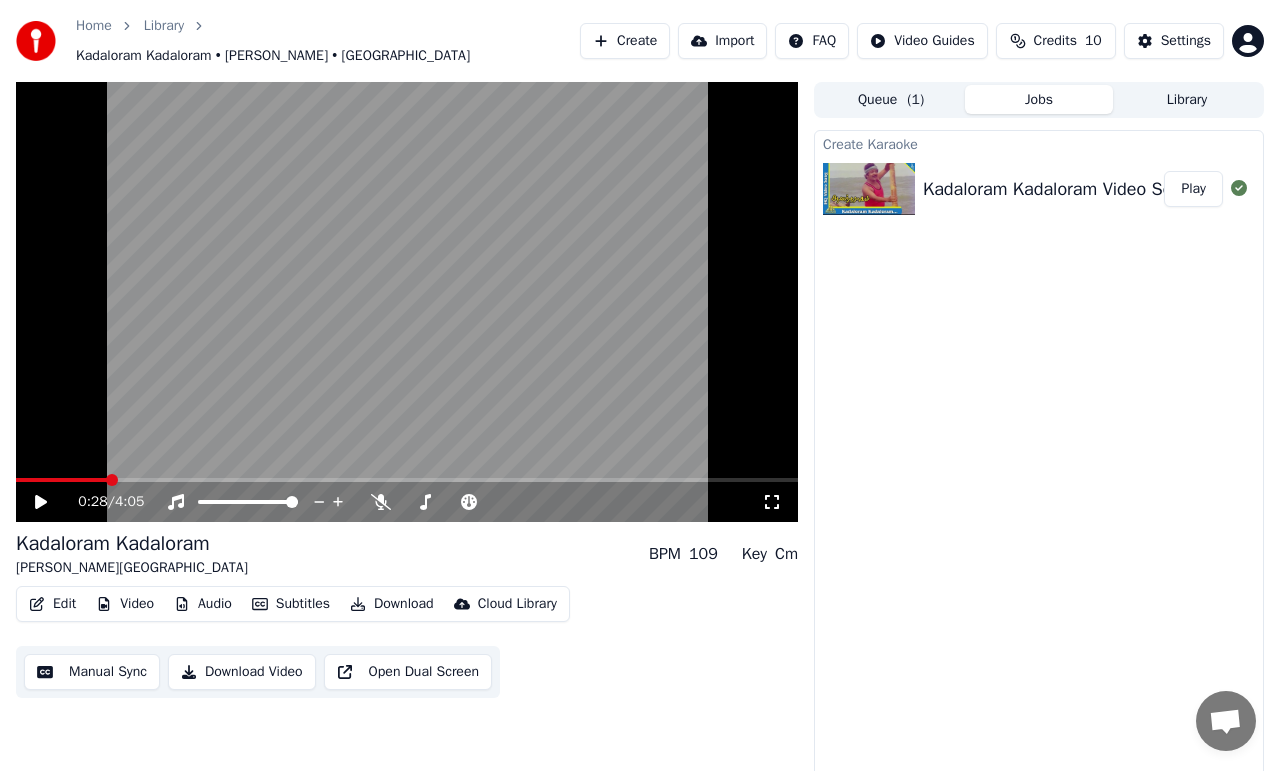 click 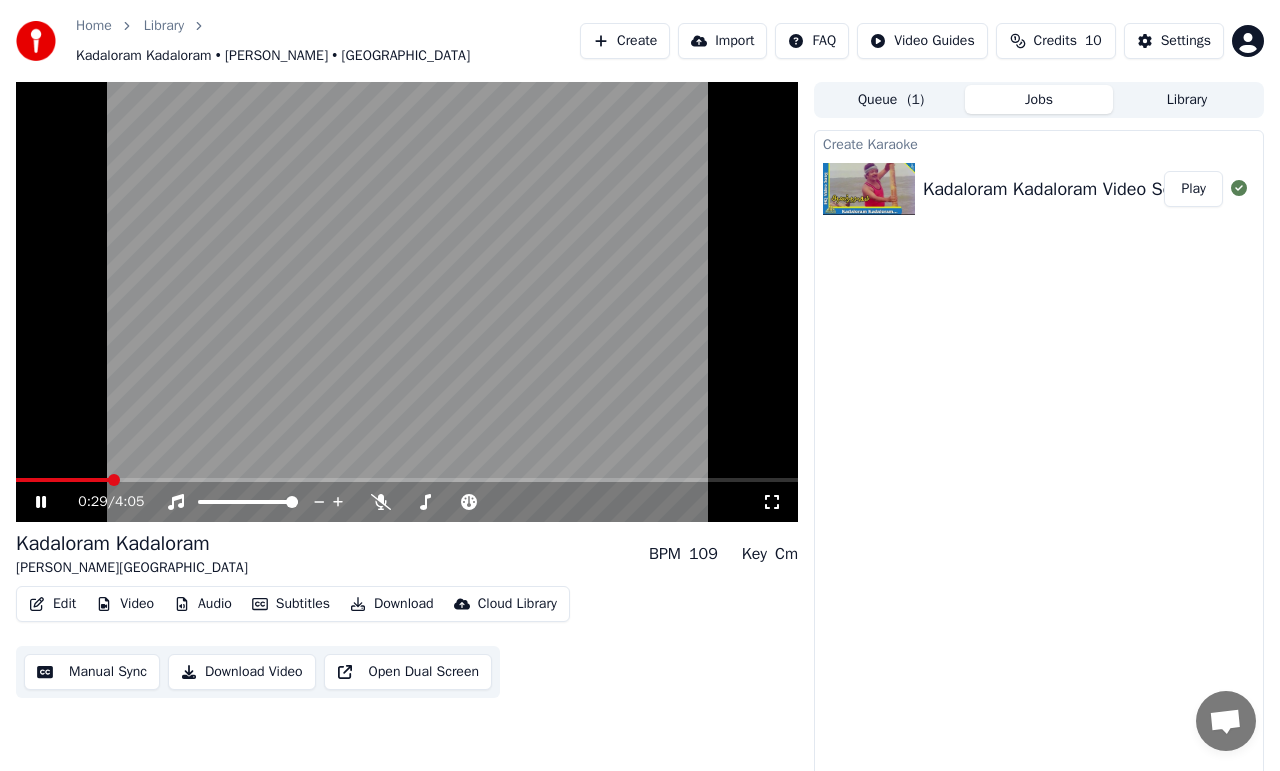 click 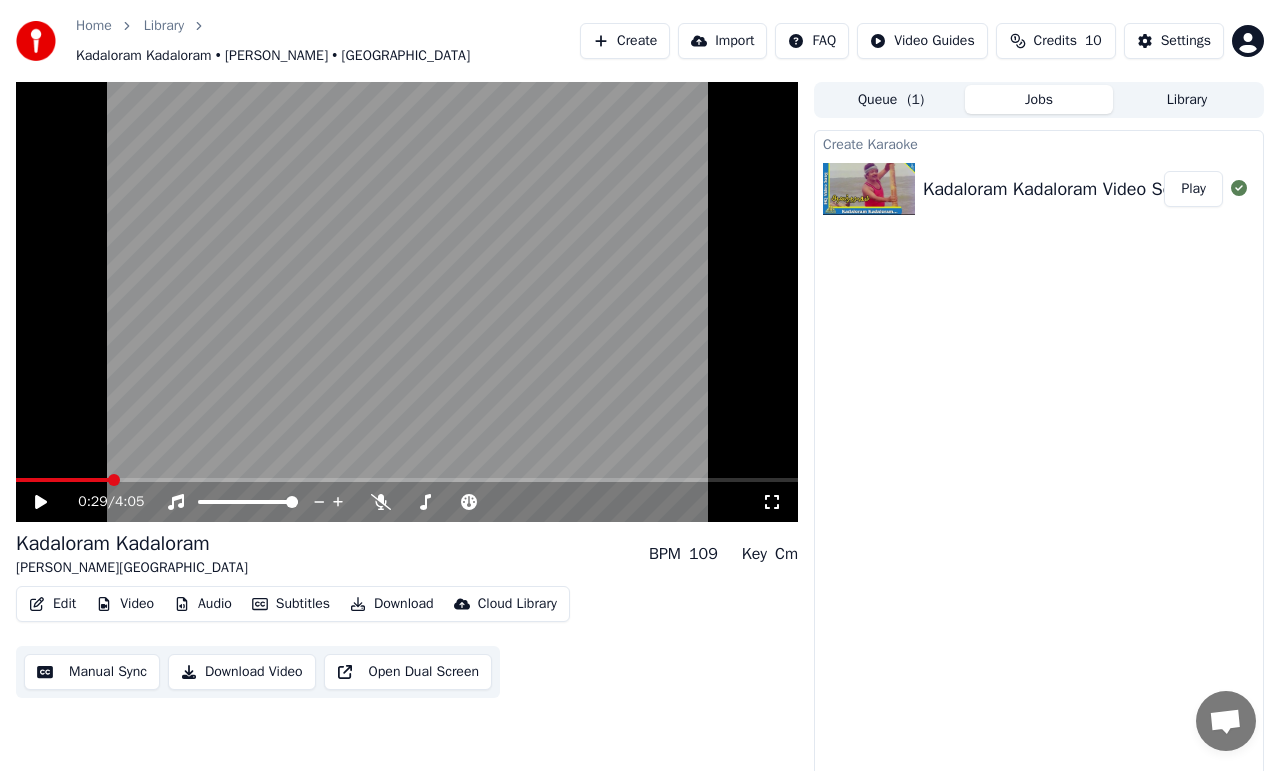click 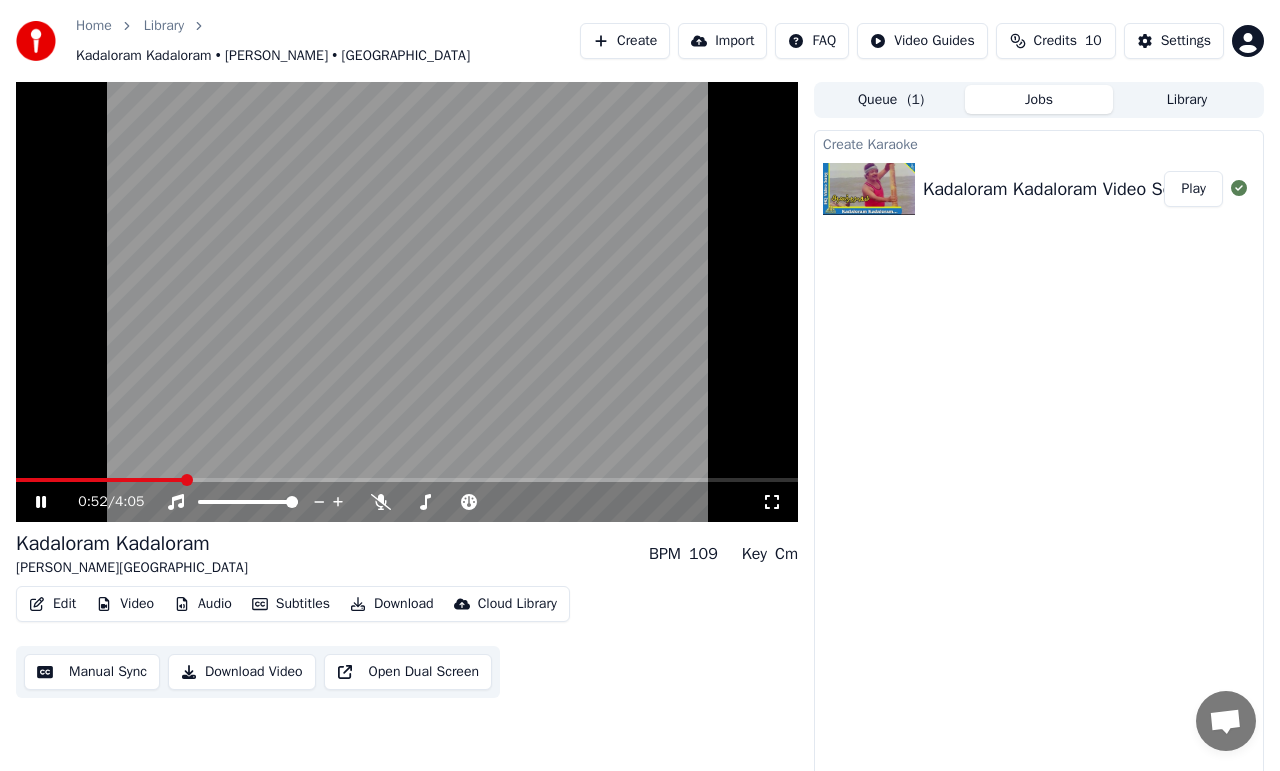 click 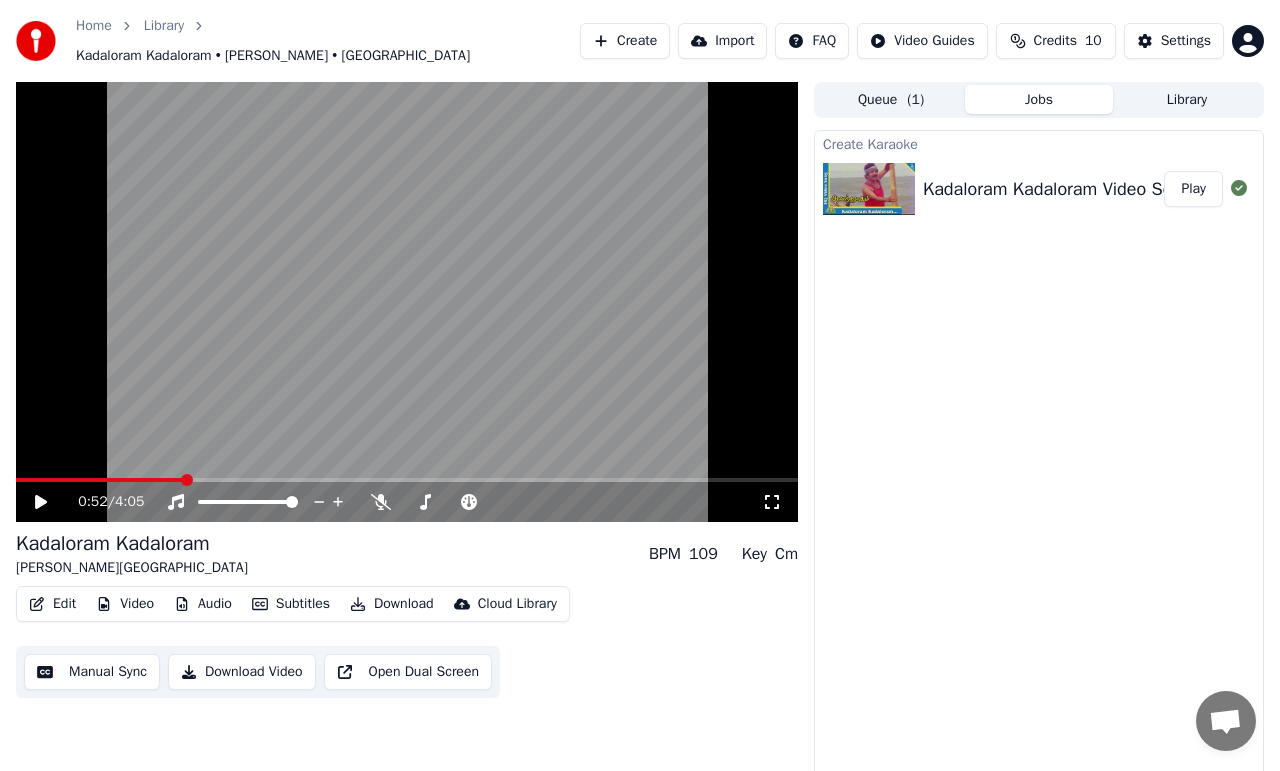 click on "Download Video" at bounding box center [242, 672] 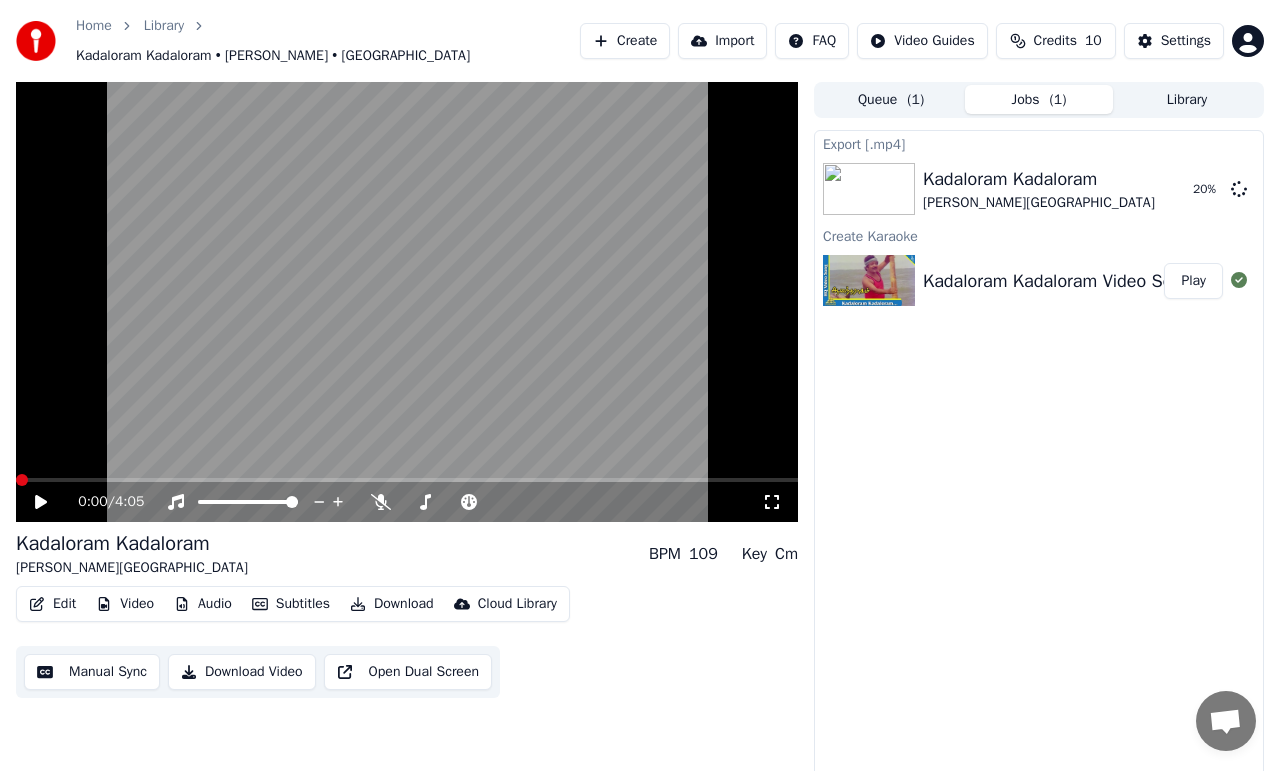 click at bounding box center [22, 480] 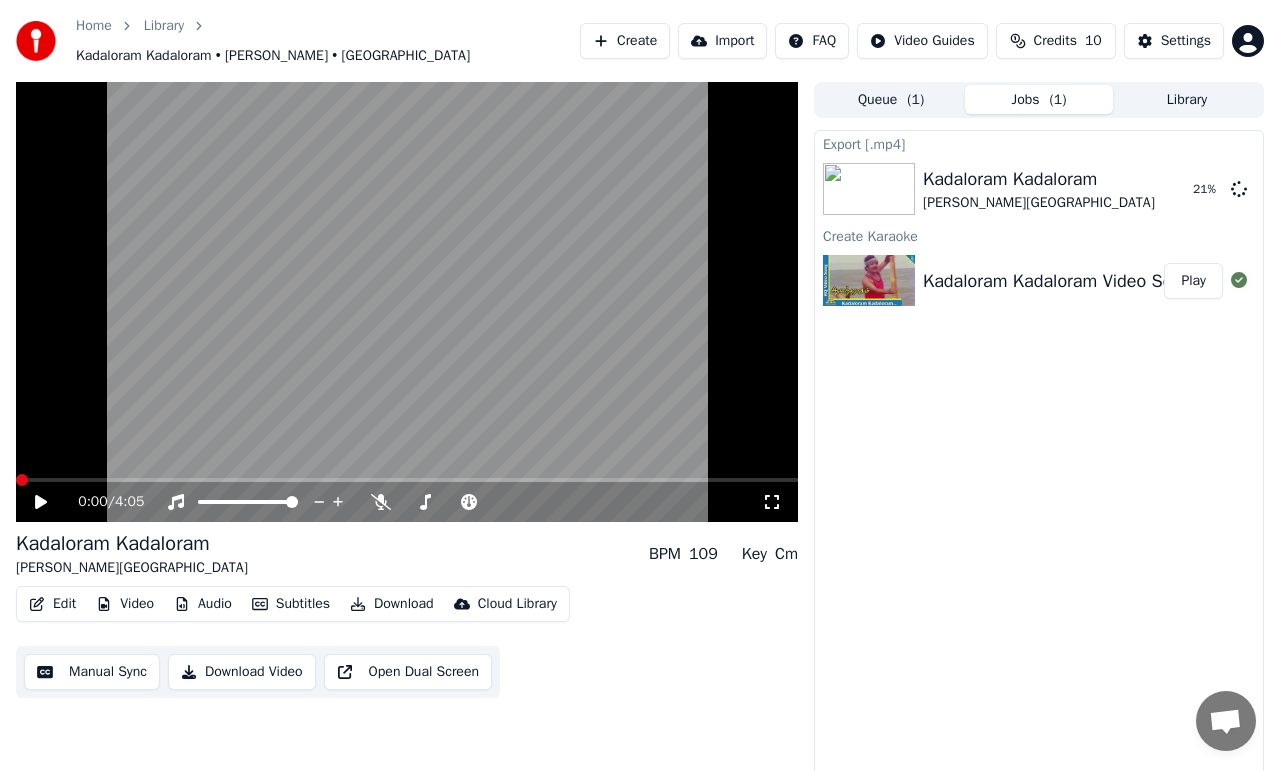 click 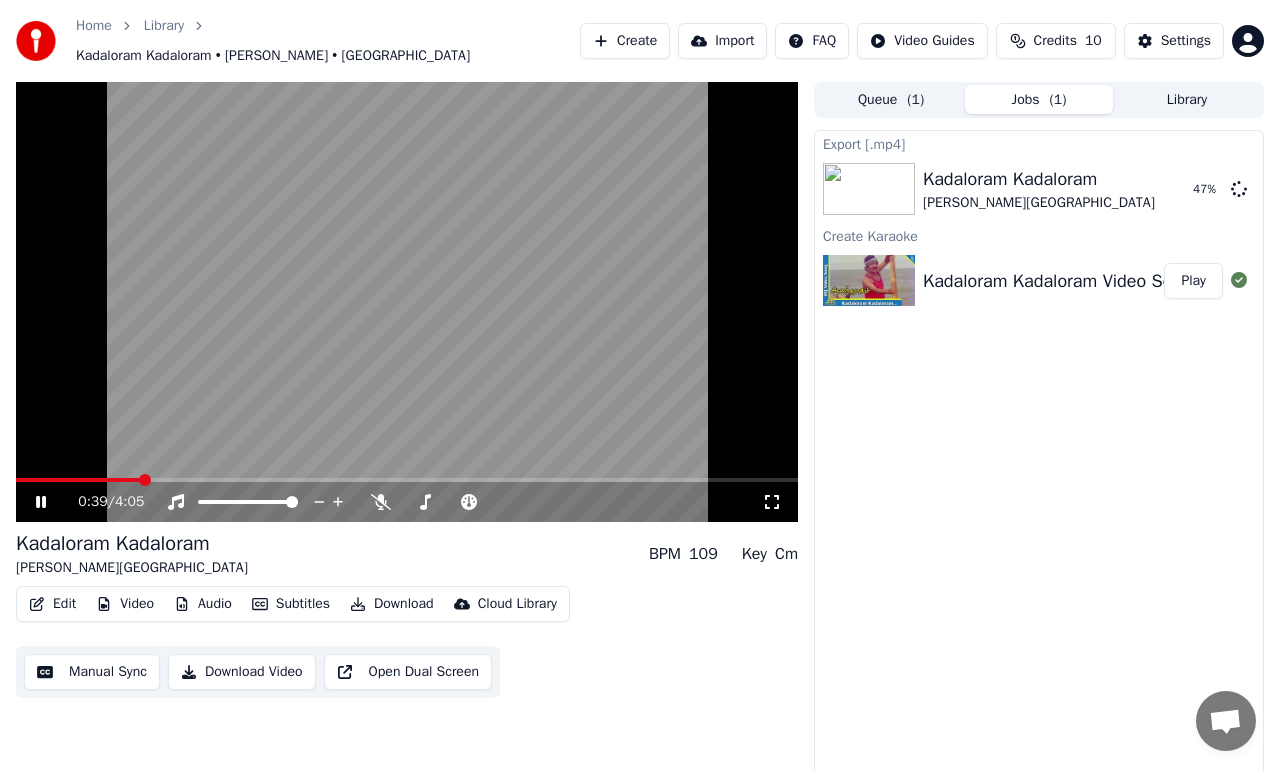 click 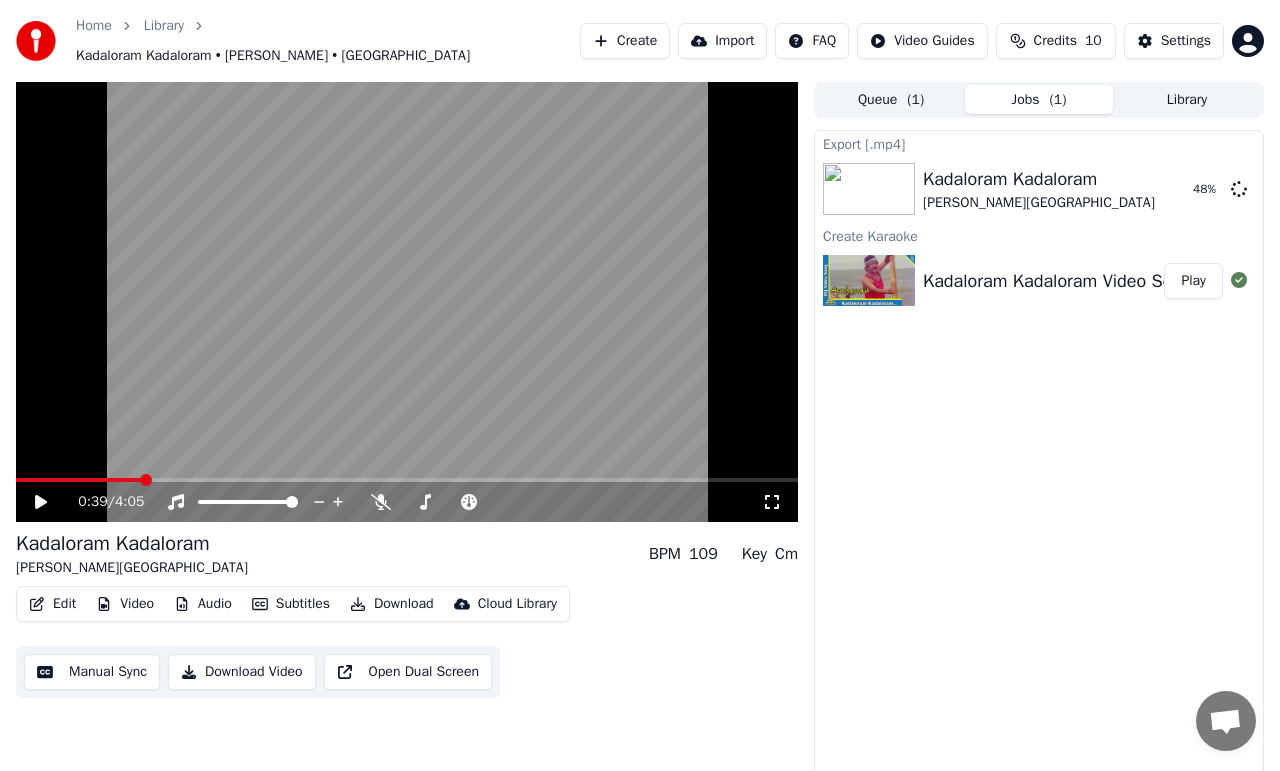 click 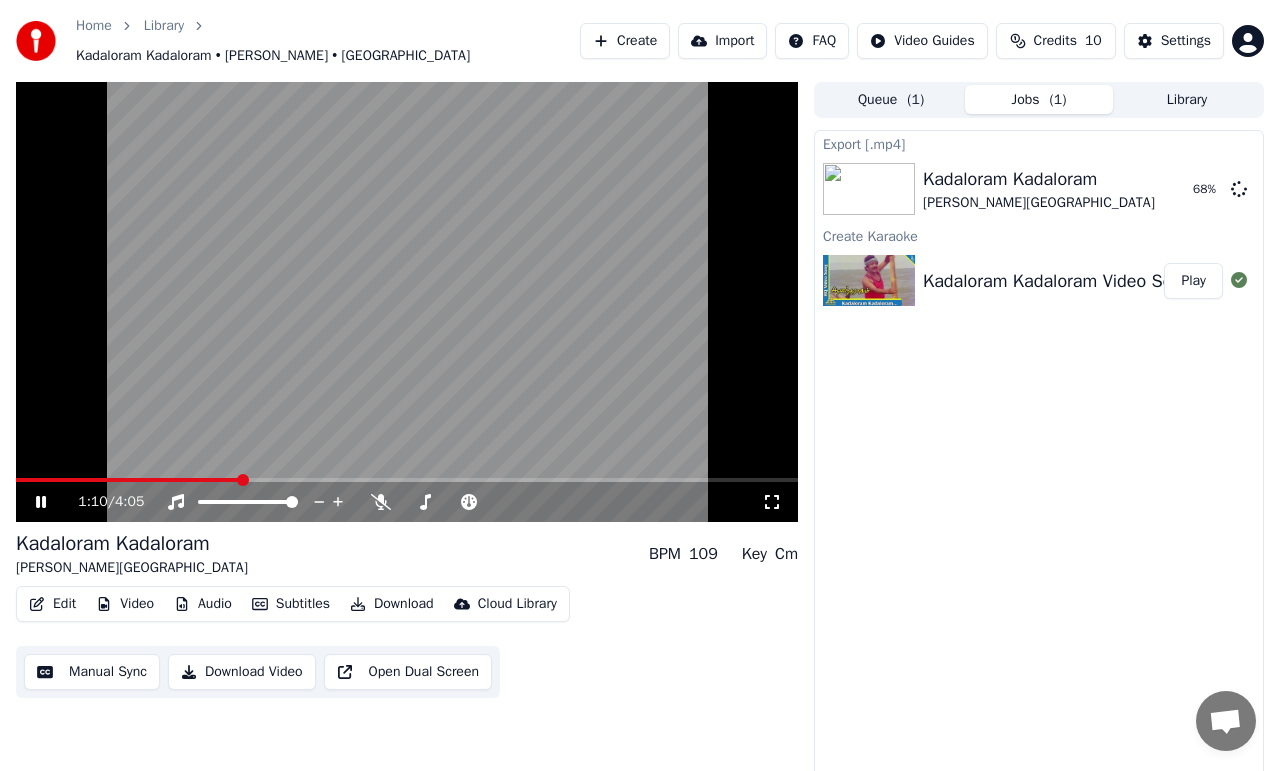 click at bounding box center [869, 281] 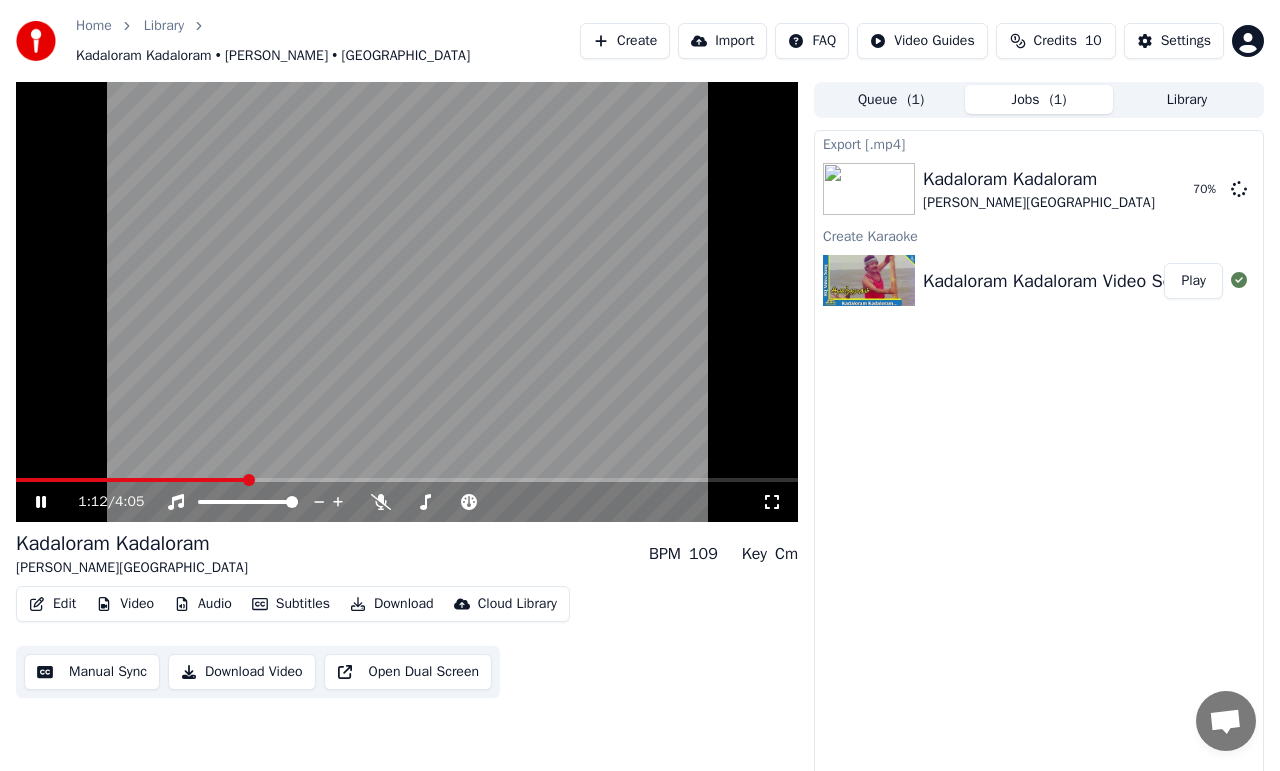 click at bounding box center (869, 281) 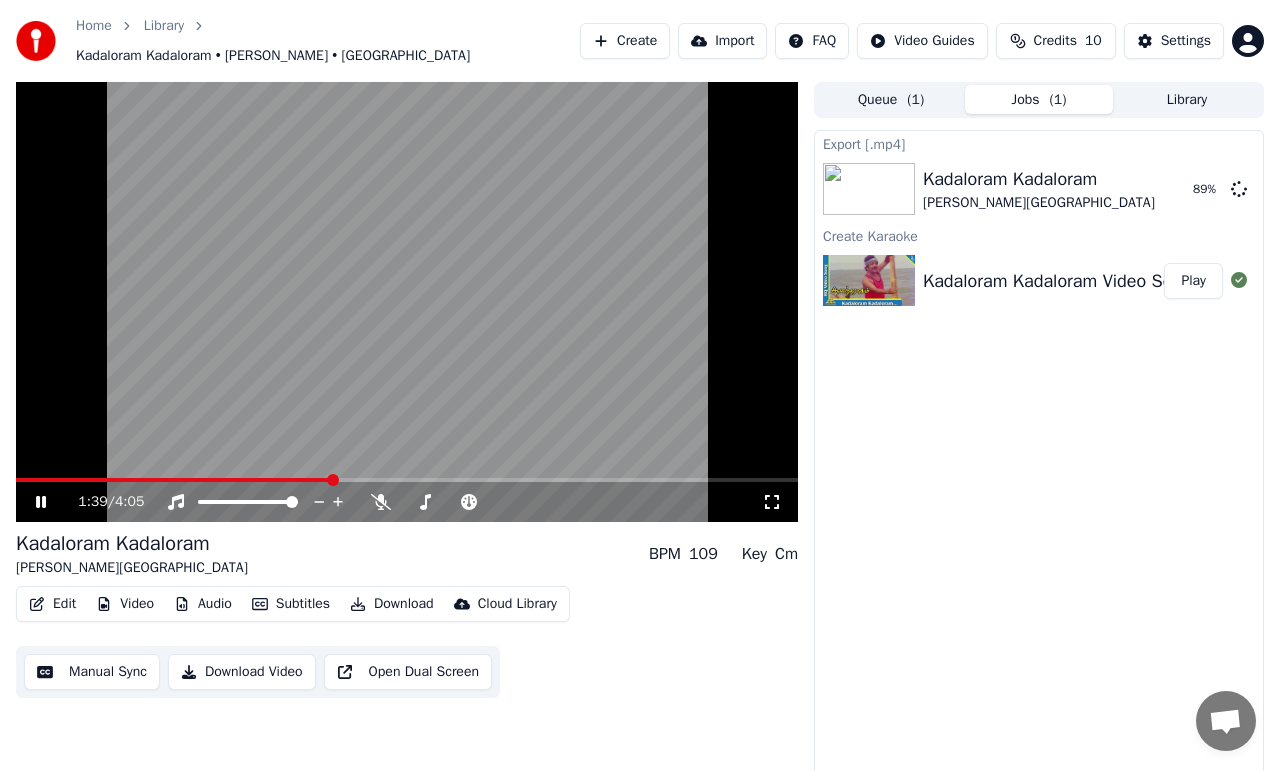click 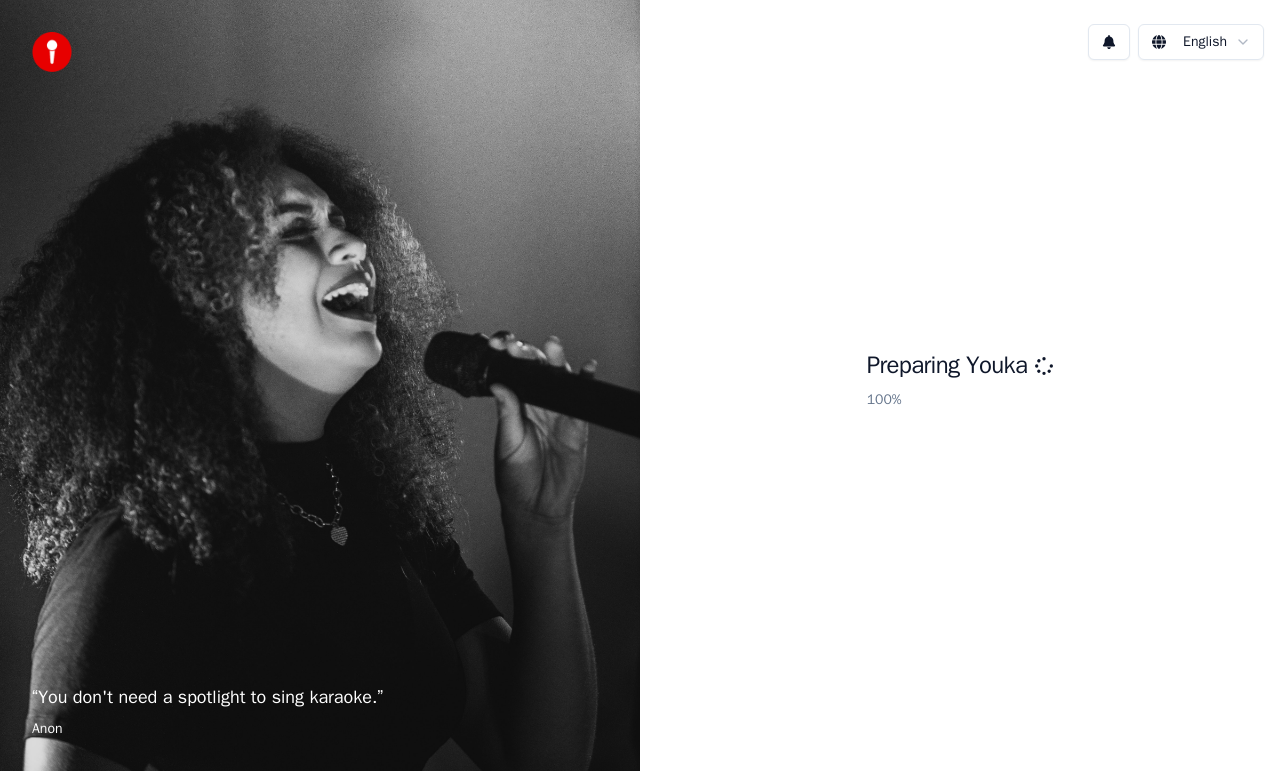 scroll, scrollTop: 0, scrollLeft: 0, axis: both 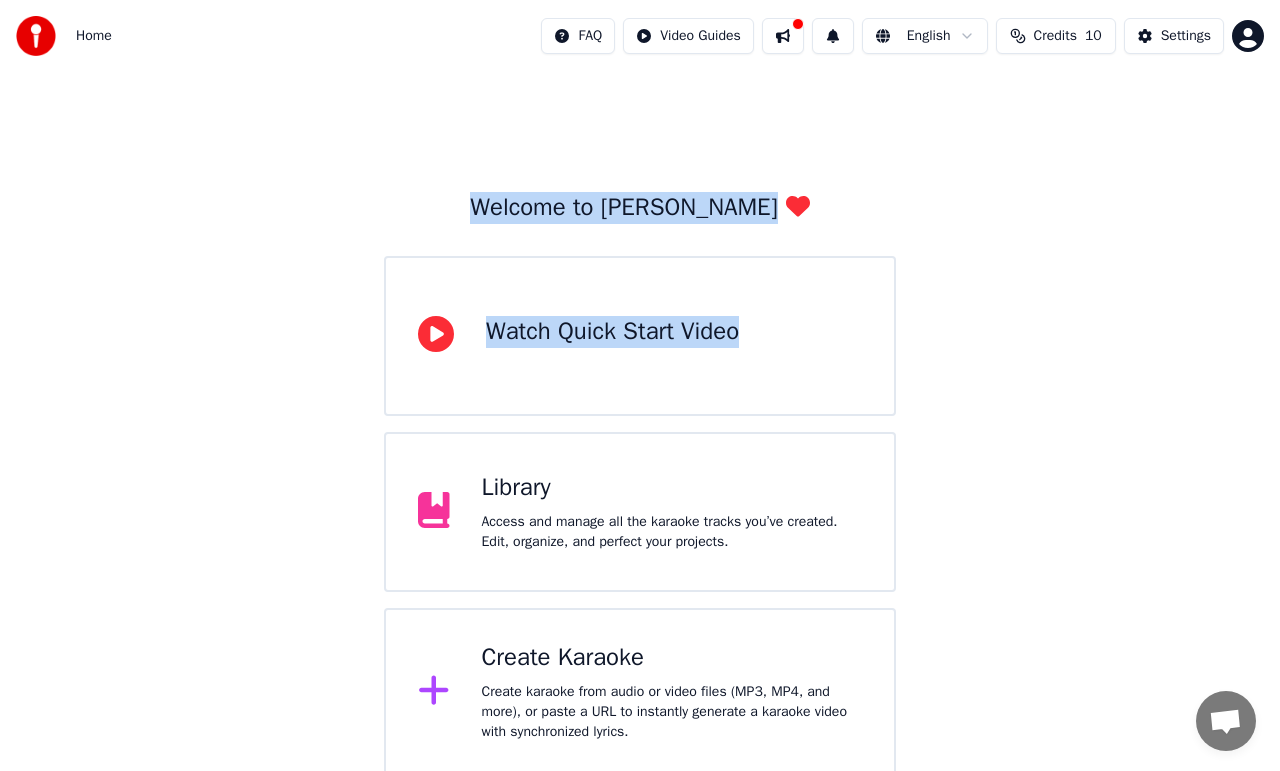 drag, startPoint x: 837, startPoint y: 278, endPoint x: 719, endPoint y: 131, distance: 188.50198 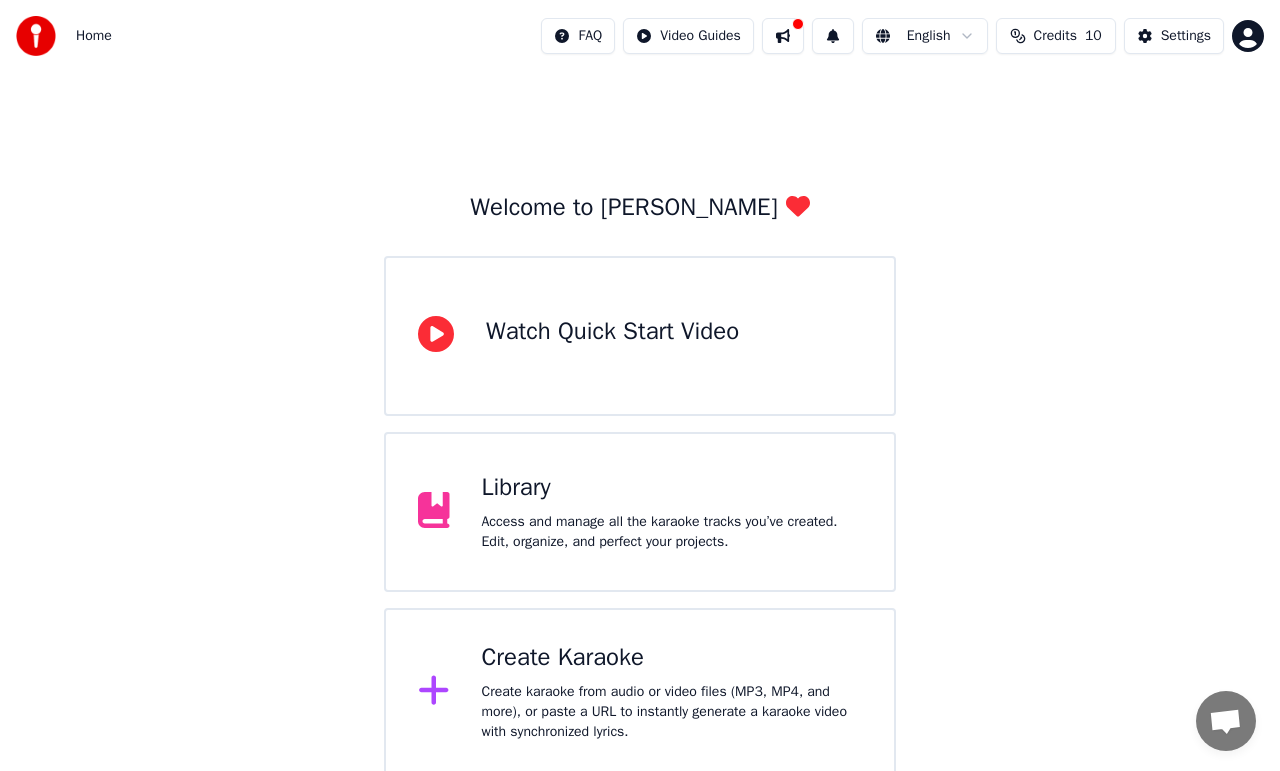 click on "Welcome to Youka Watch Quick Start Video Library Access and manage all the karaoke tracks you’ve created. Edit, organize, and perfect your projects. Create Karaoke Create karaoke from audio or video files (MP3, MP4, and more), or paste a URL to instantly generate a karaoke video with synchronized lyrics." at bounding box center [640, 424] 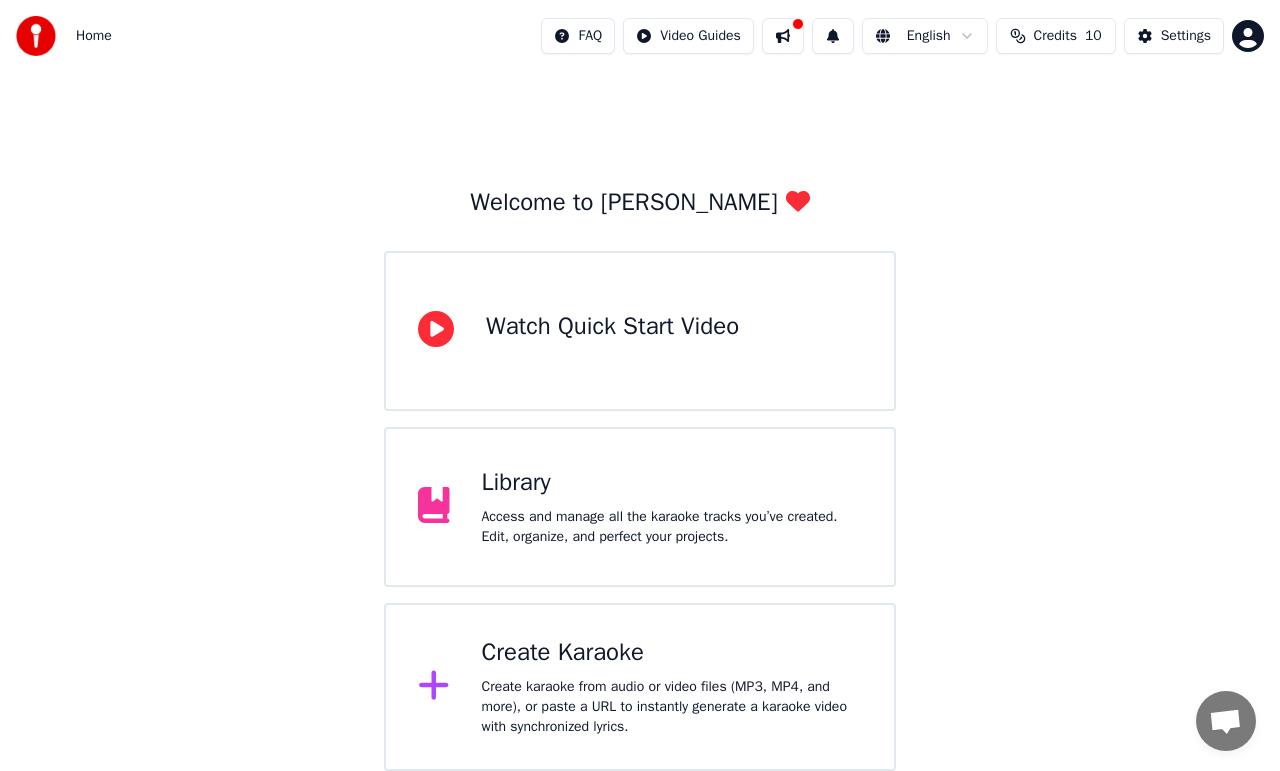click at bounding box center (442, 507) 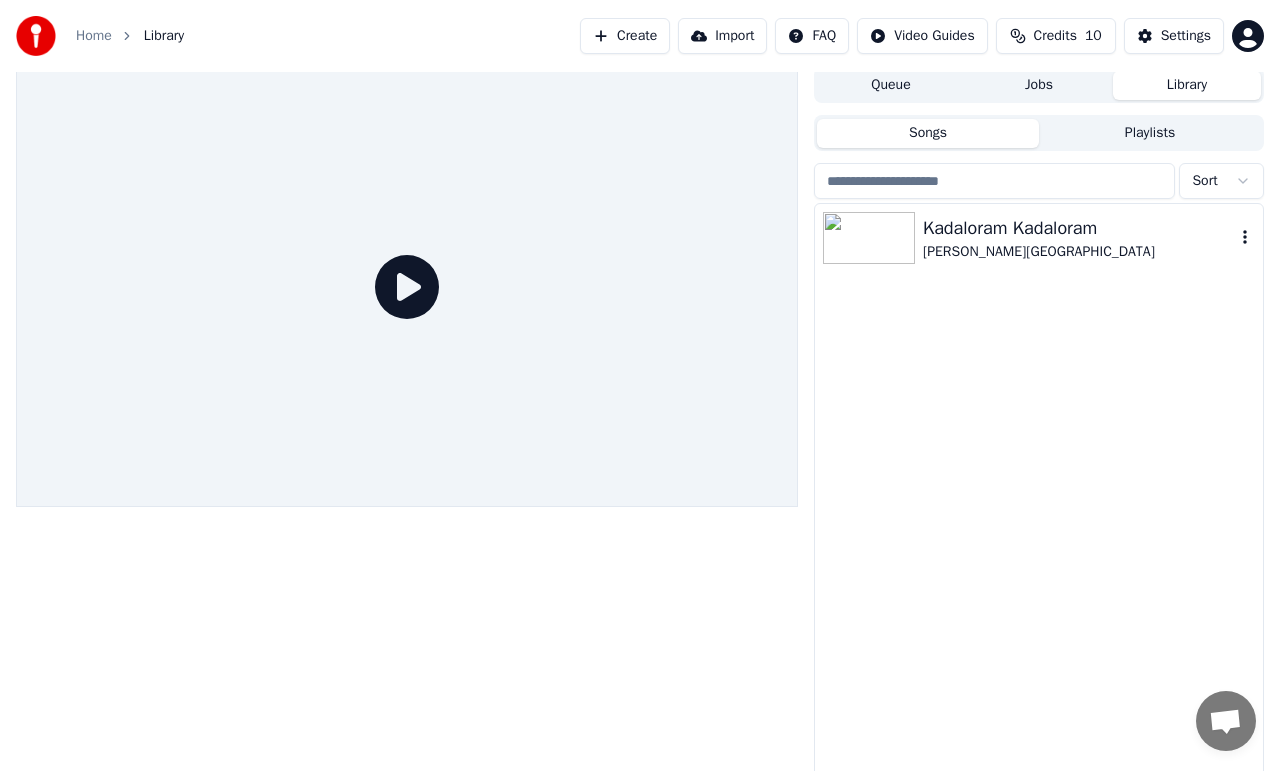 click at bounding box center (869, 238) 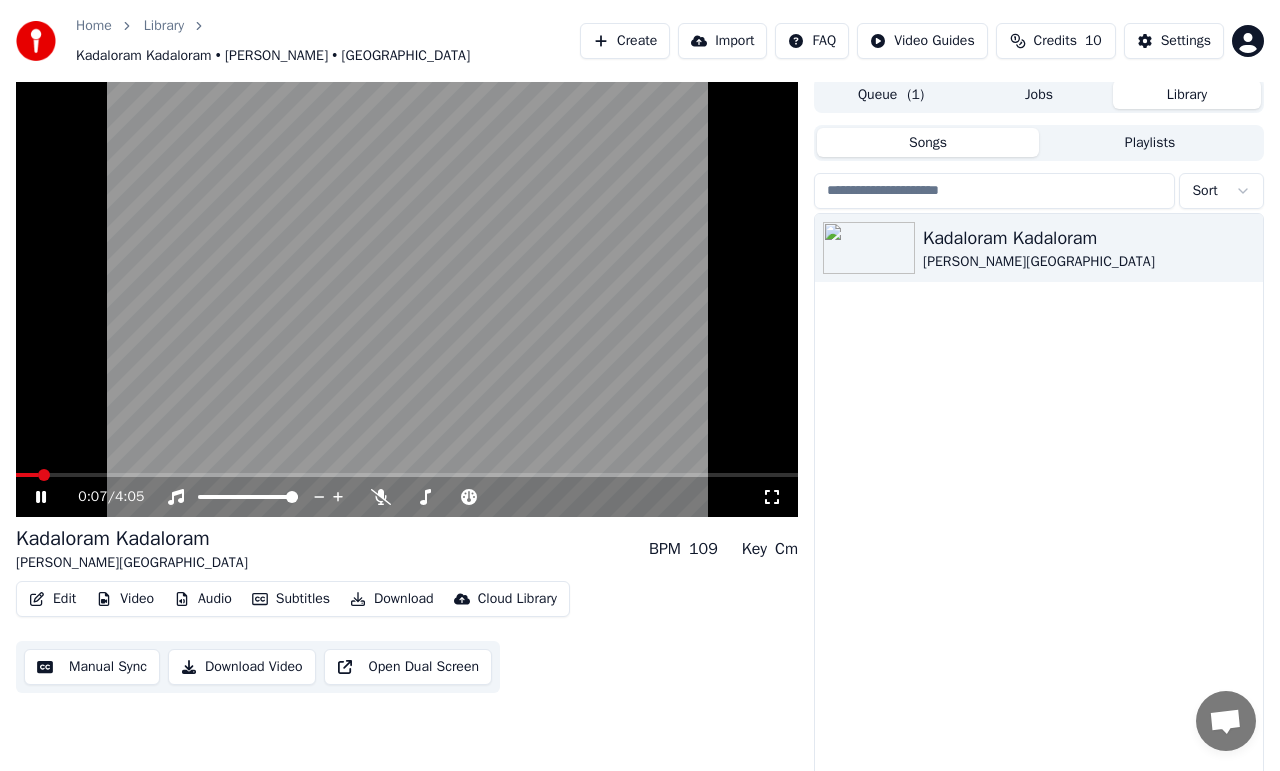 click at bounding box center (407, 297) 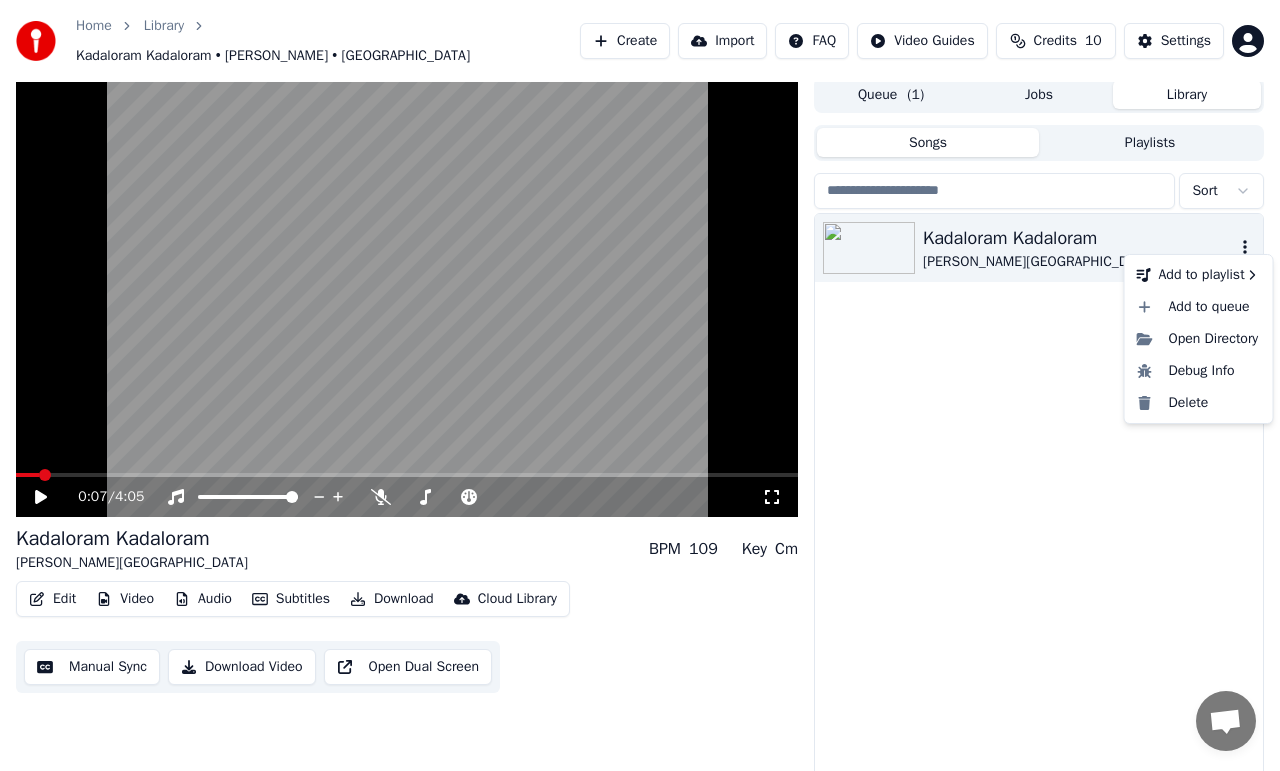 click 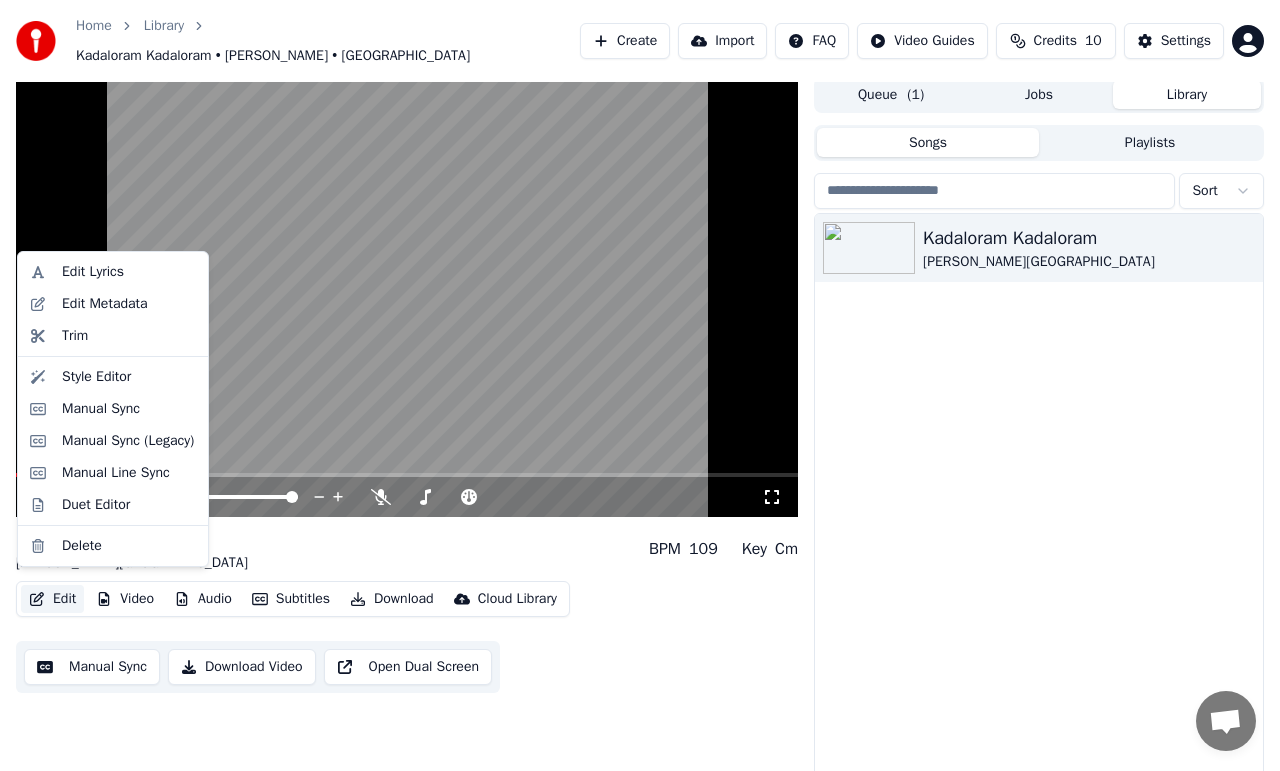 click on "Edit" at bounding box center (52, 599) 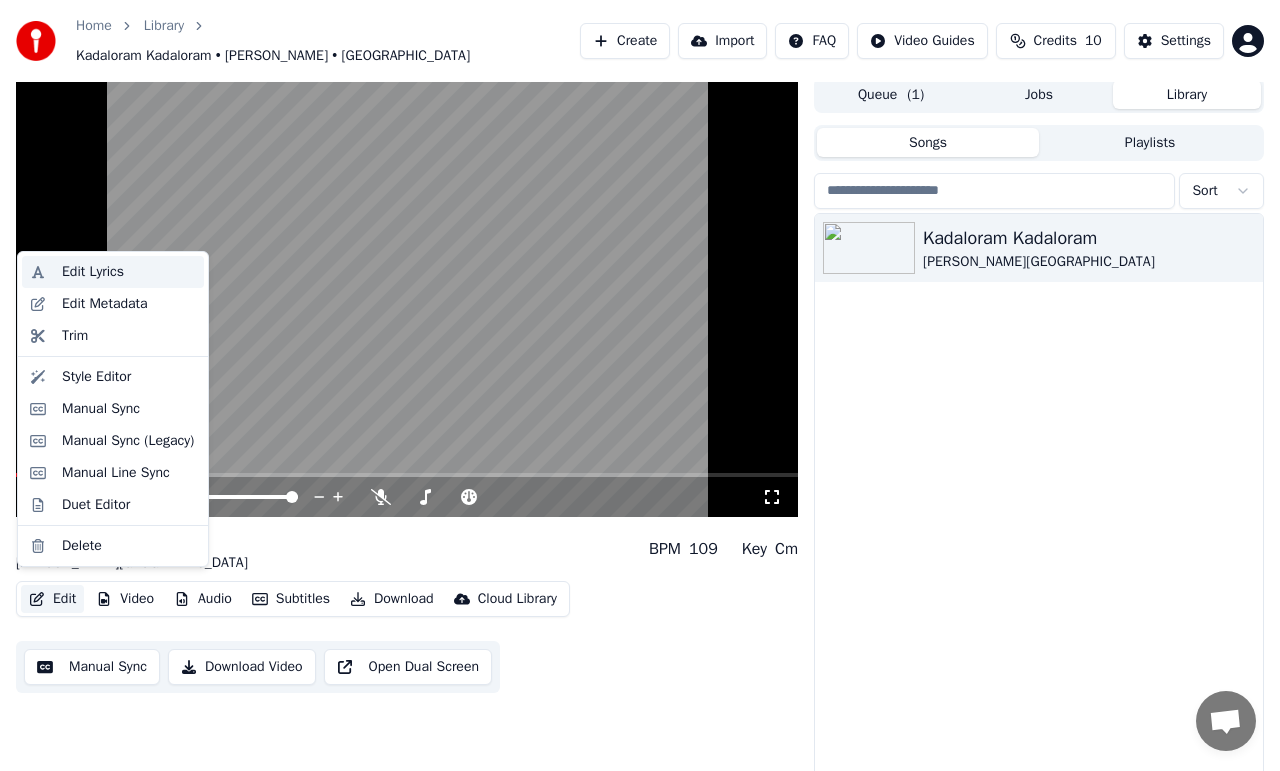 click on "Edit Lyrics" at bounding box center [113, 272] 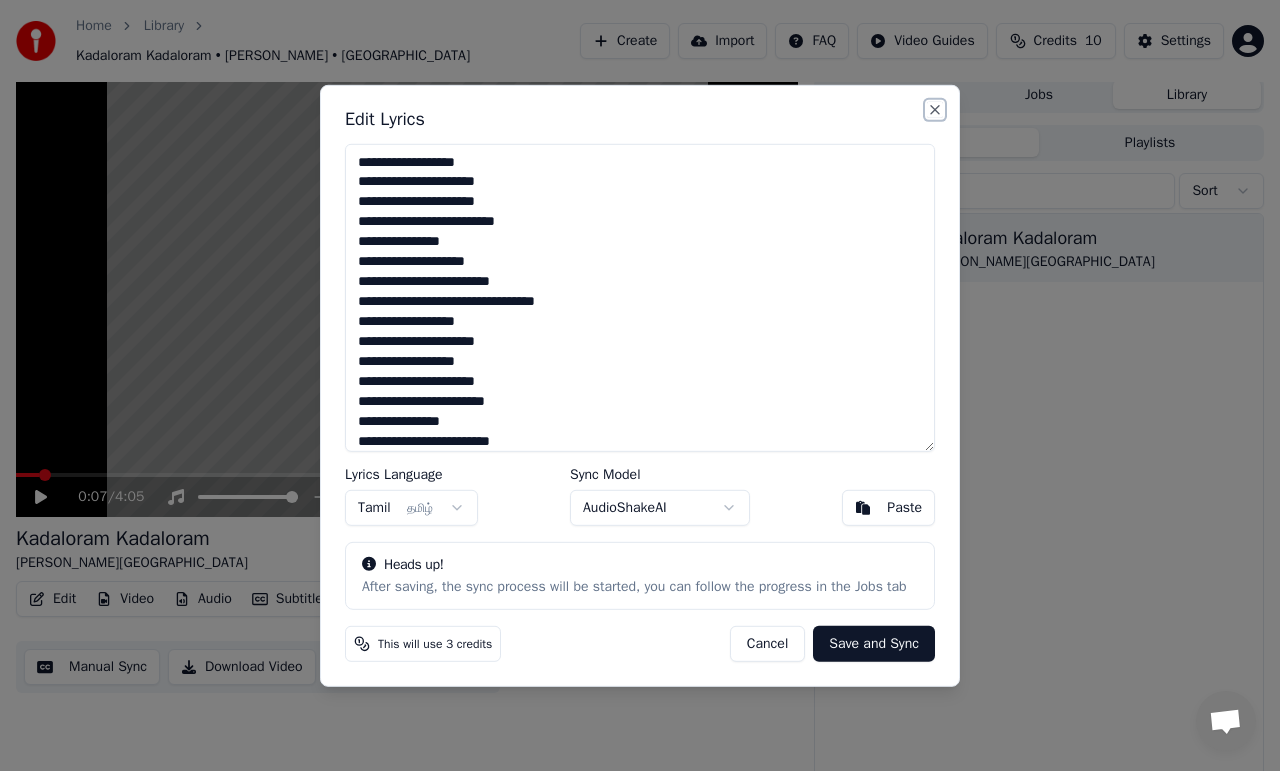 click on "Close" at bounding box center (935, 109) 